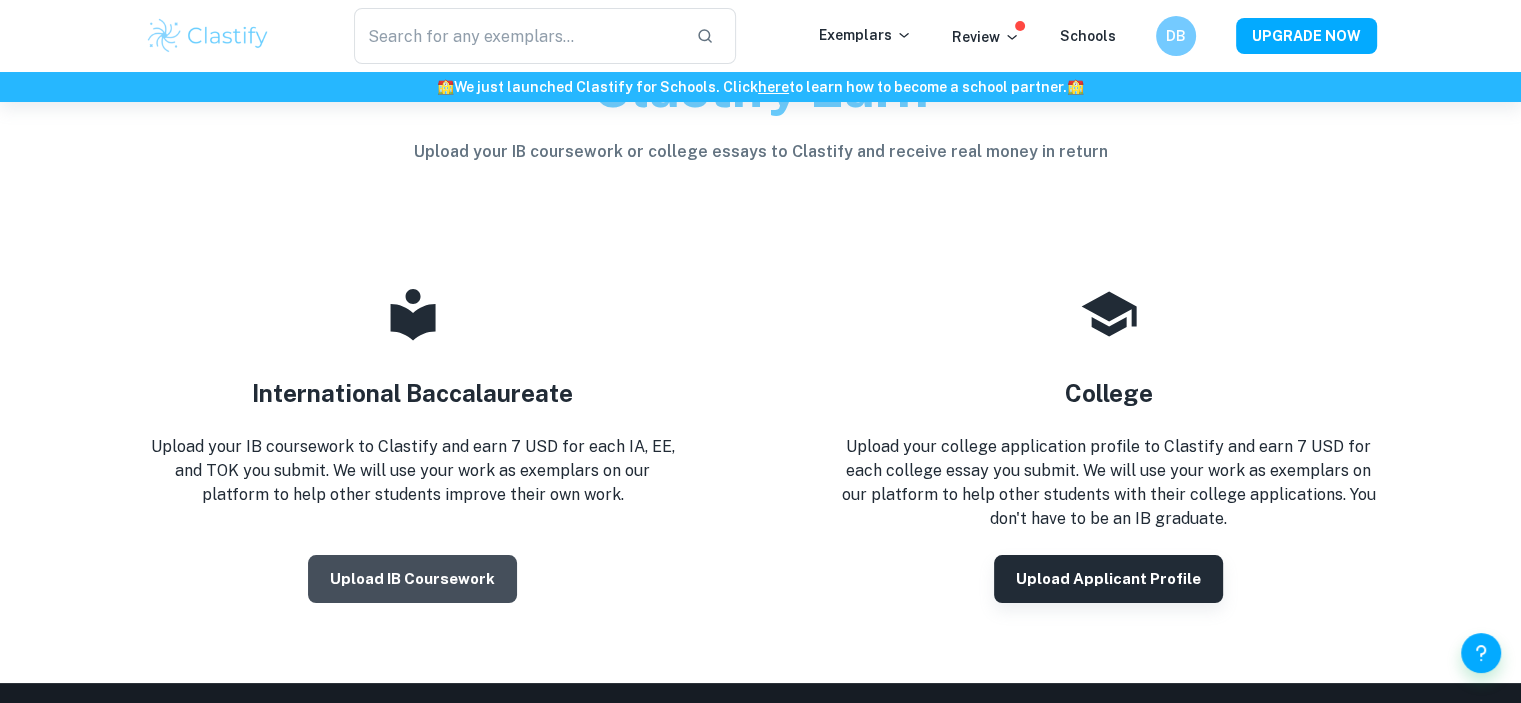 scroll, scrollTop: 130, scrollLeft: 0, axis: vertical 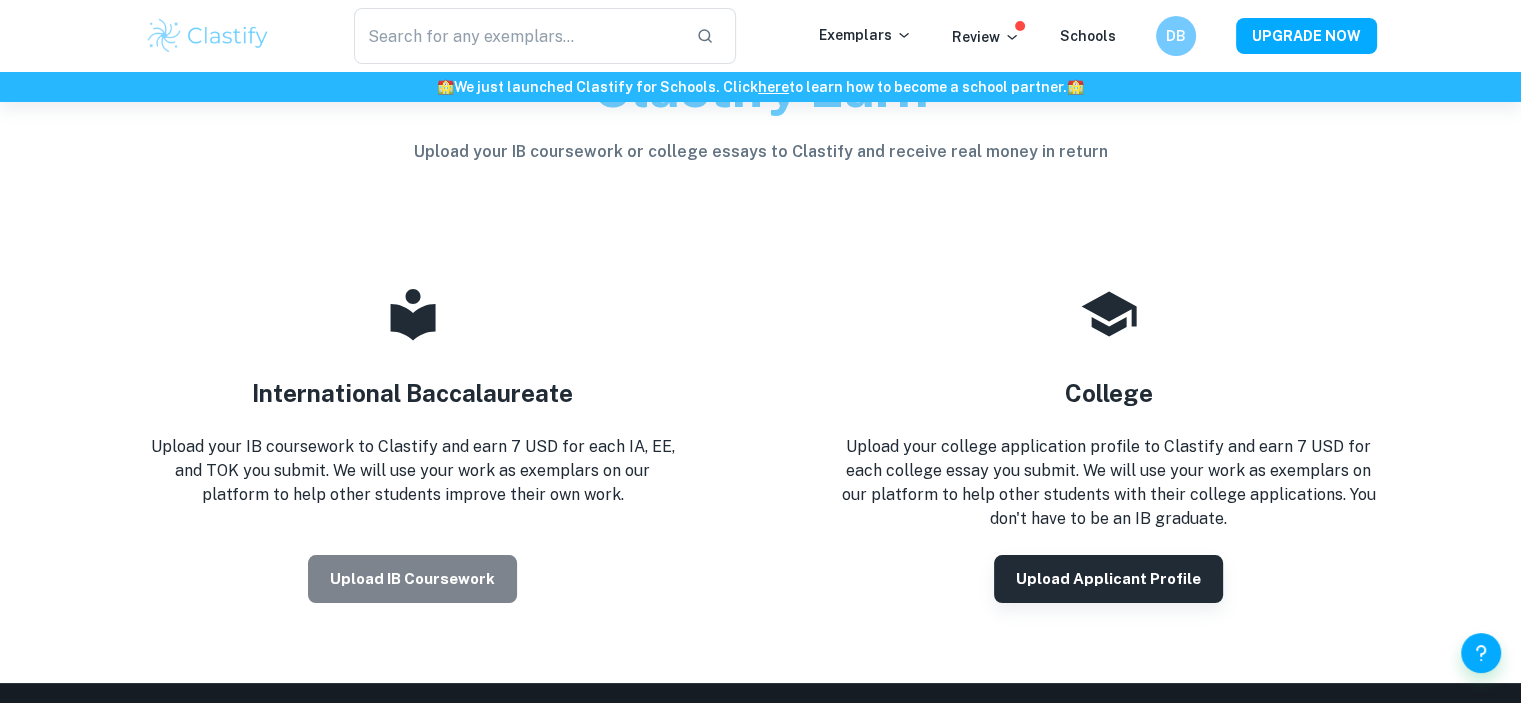 click on "Upload IB coursework" at bounding box center (412, 579) 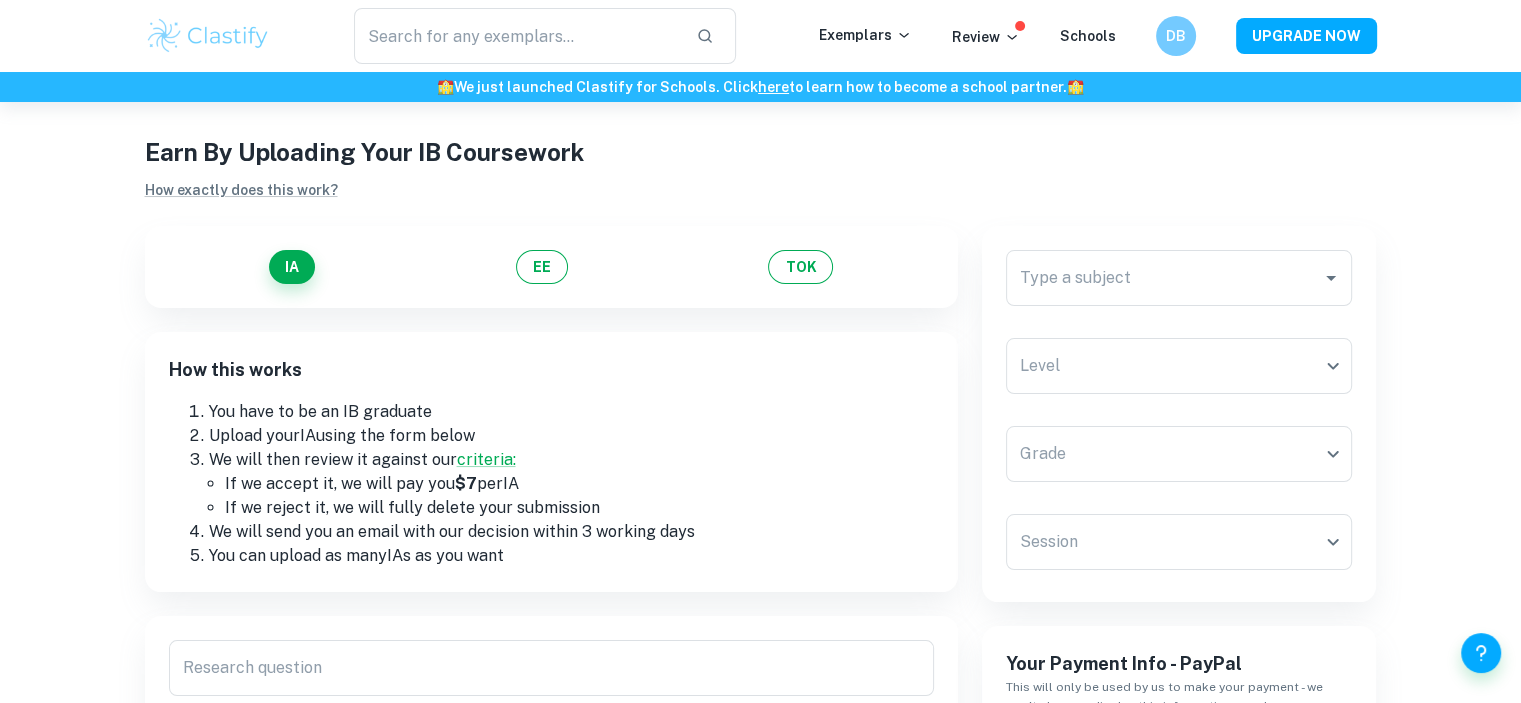 scroll, scrollTop: 7, scrollLeft: 0, axis: vertical 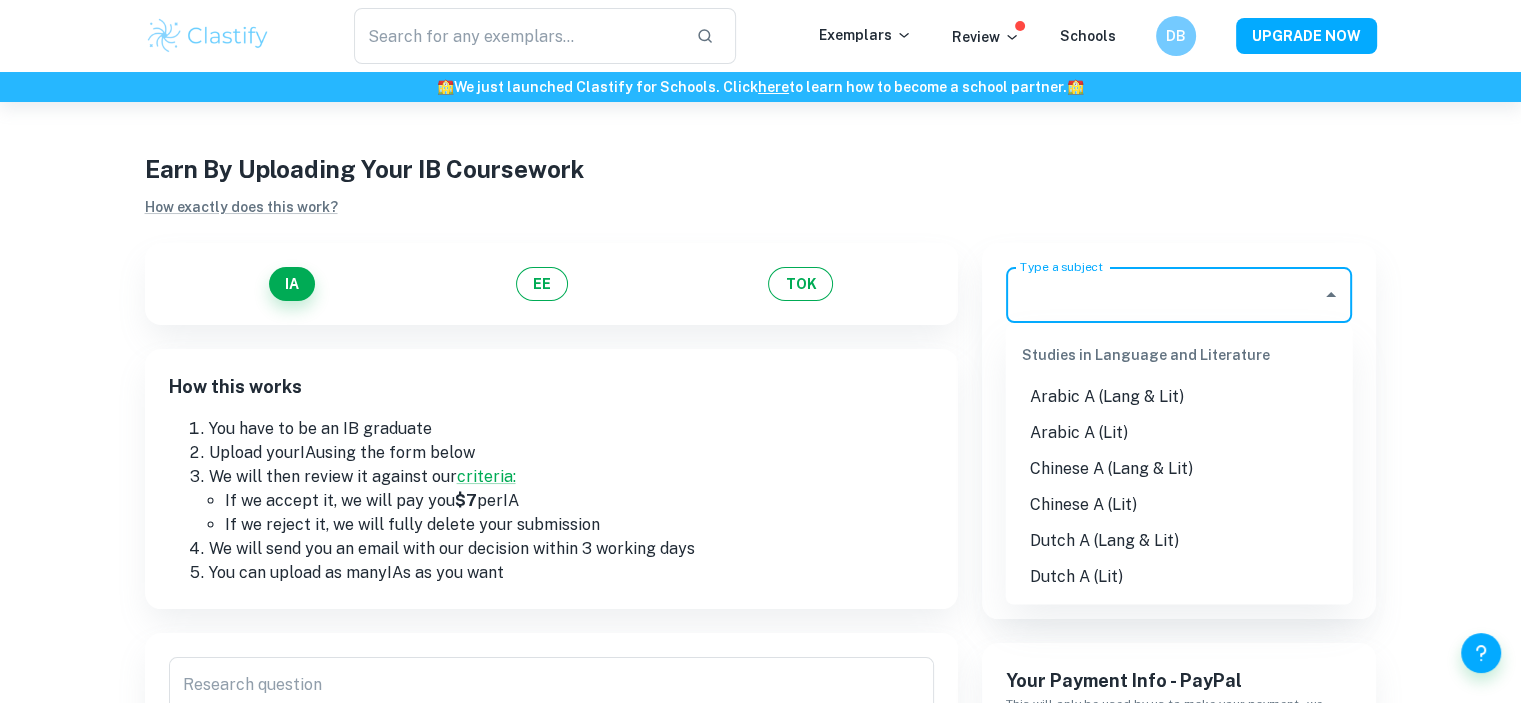 click on "Type a subject" at bounding box center (1164, 295) 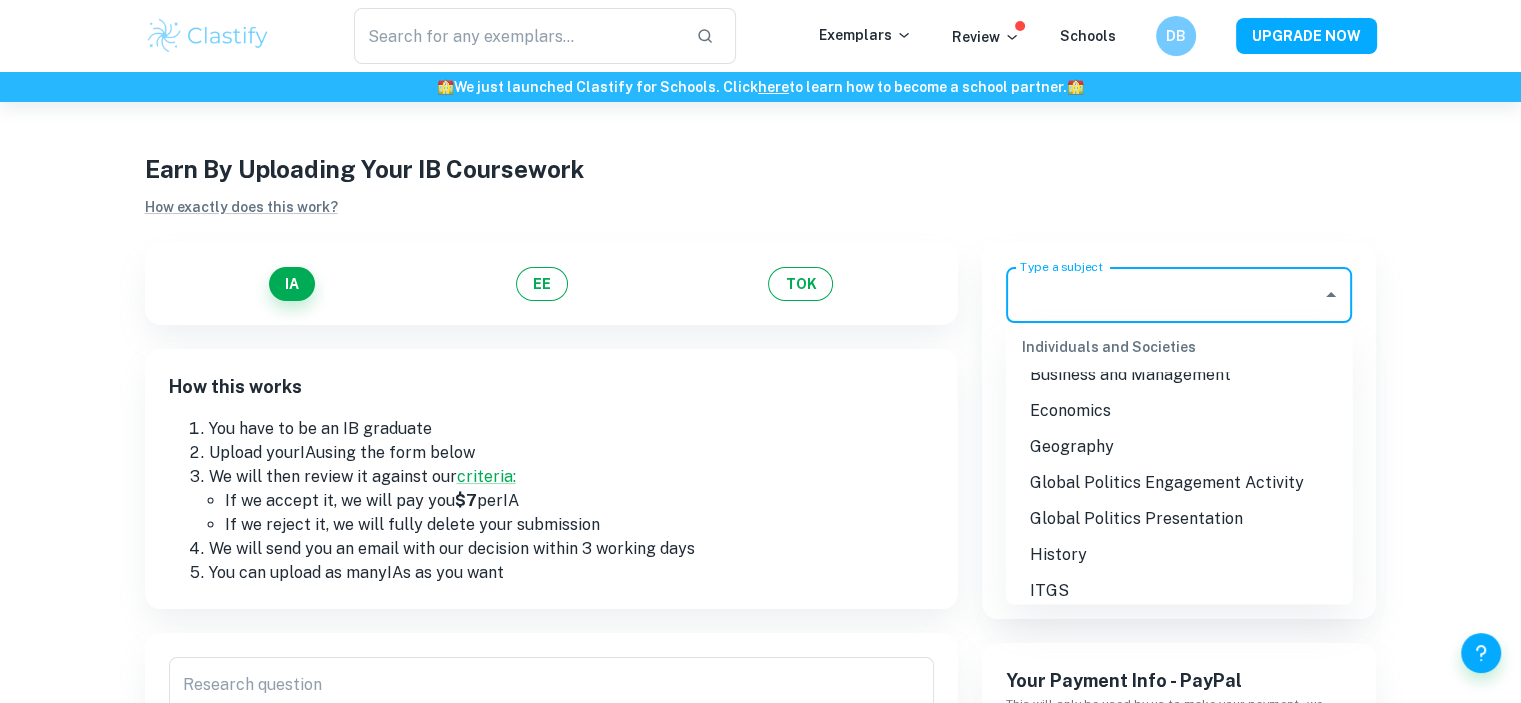 scroll, scrollTop: 1847, scrollLeft: 0, axis: vertical 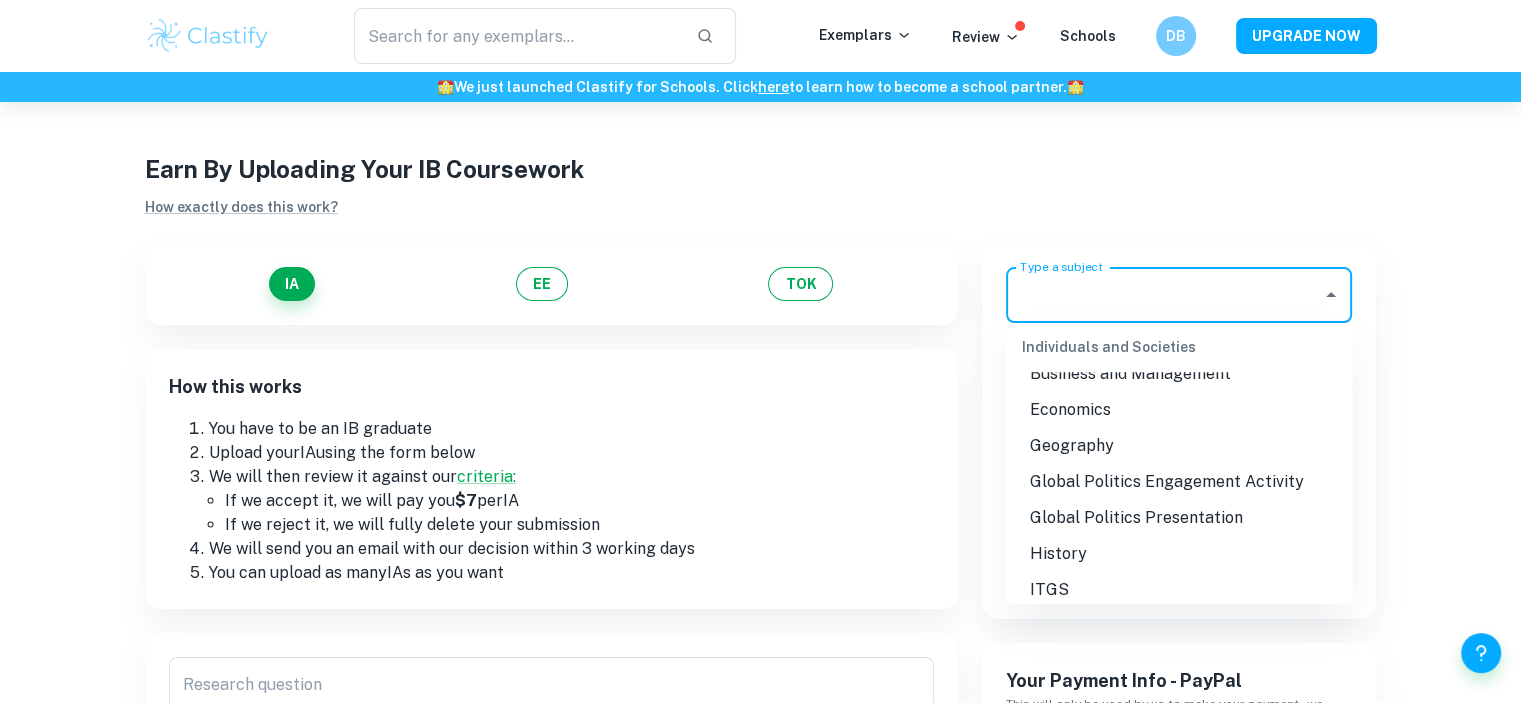 click on "Economics" at bounding box center [1179, 410] 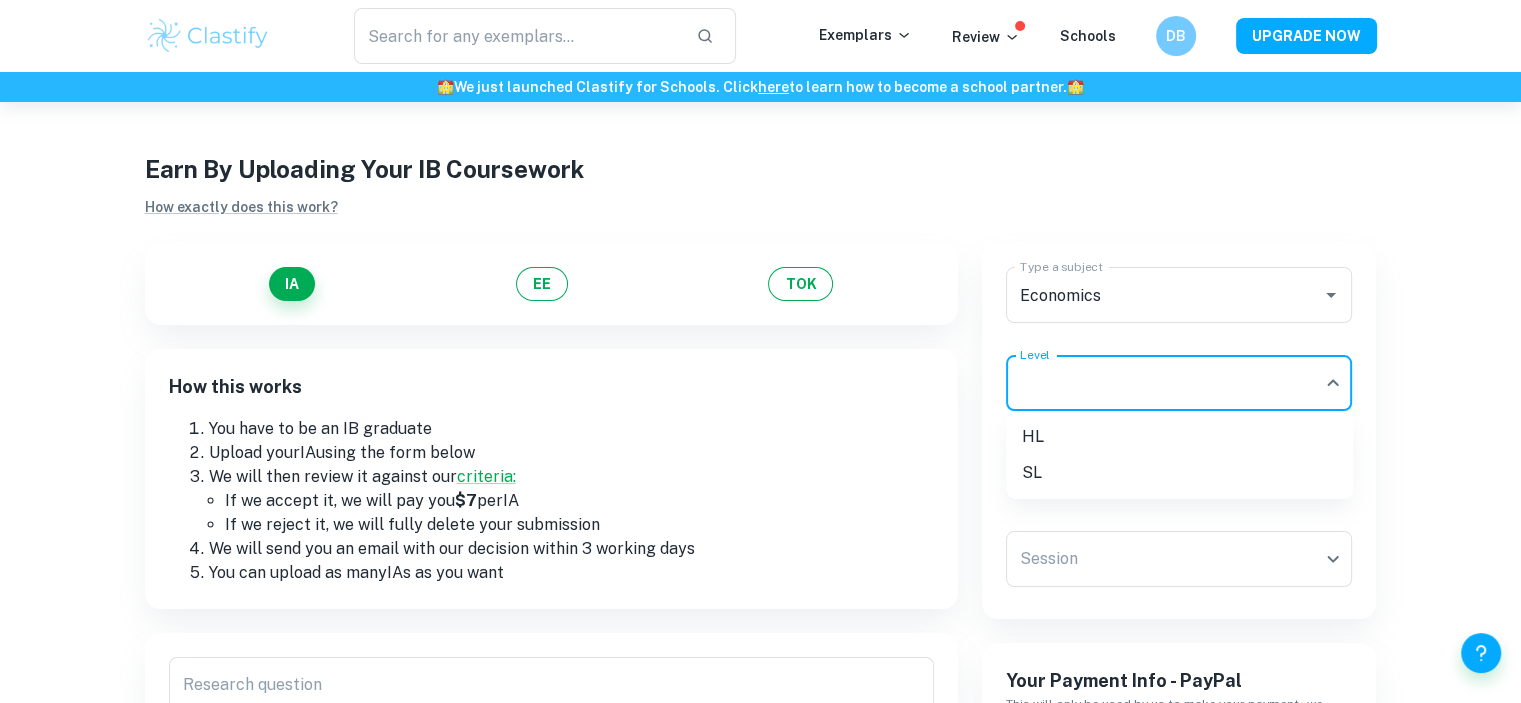 click on "We value your privacy We use cookies to enhance your browsing experience, serve personalised ads or content, and analyse our traffic. By clicking "Accept All", you consent to our use of cookies.   Cookie Policy Customise   Reject All   Accept All   Customise Consent Preferences   We use cookies to help you navigate efficiently and perform certain functions. You will find detailed information about all cookies under each consent category below. The cookies that are categorised as "Necessary" are stored on your browser as they are essential for enabling the basic functionalities of the site. ...  Show more For more information on how Google's third-party cookies operate and handle your data, see:   Google Privacy Policy Necessary Always Active Necessary cookies are required to enable the basic features of this site, such as providing secure log-in or adjusting your consent preferences. These cookies do not store any personally identifiable data. Functional Analytics Performance Advertisement Uncategorised" at bounding box center [760, 446] 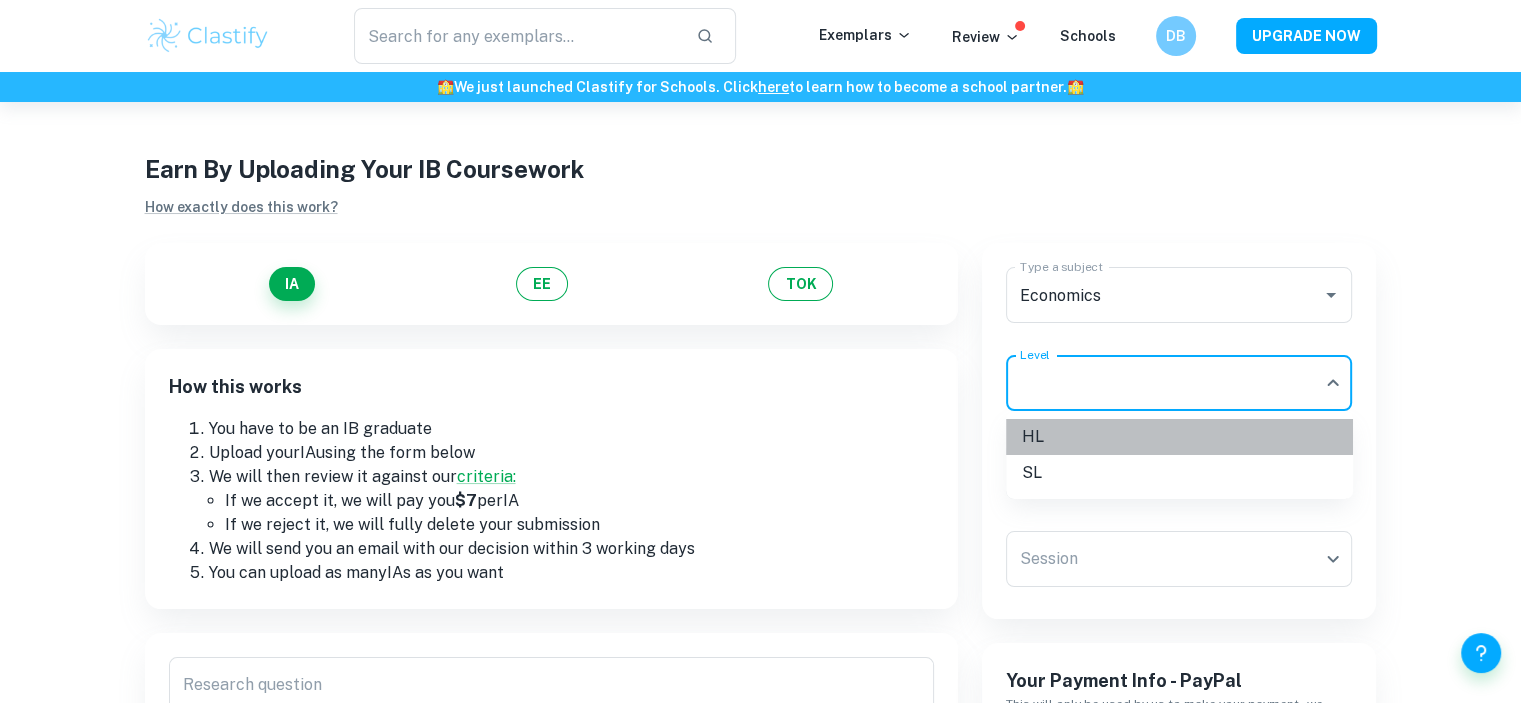 click on "HL" at bounding box center (1179, 437) 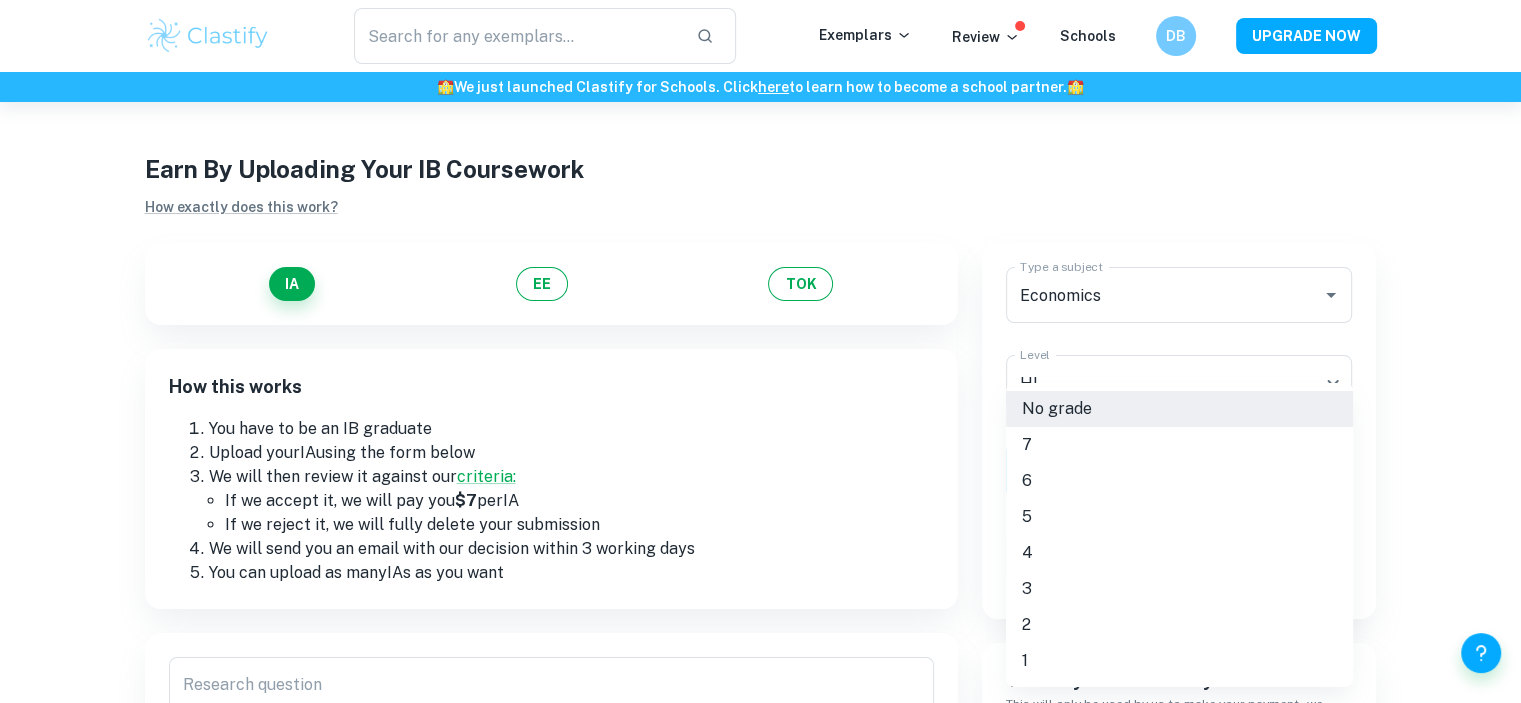 click on "We value your privacy We use cookies to enhance your browsing experience, serve personalised ads or content, and analyse our traffic. By clicking "Accept All", you consent to our use of cookies.   Cookie Policy Customise   Reject All   Accept All   Customise Consent Preferences   We use cookies to help you navigate efficiently and perform certain functions. You will find detailed information about all cookies under each consent category below. The cookies that are categorised as "Necessary" are stored on your browser as they are essential for enabling the basic functionalities of the site. ...  Show more For more information on how Google's third-party cookies operate and handle your data, see:   Google Privacy Policy Necessary Always Active Necessary cookies are required to enable the basic features of this site, such as providing secure log-in or adjusting your consent preferences. These cookies do not store any personally identifiable data. Functional Analytics Performance Advertisement Uncategorised" at bounding box center (760, 446) 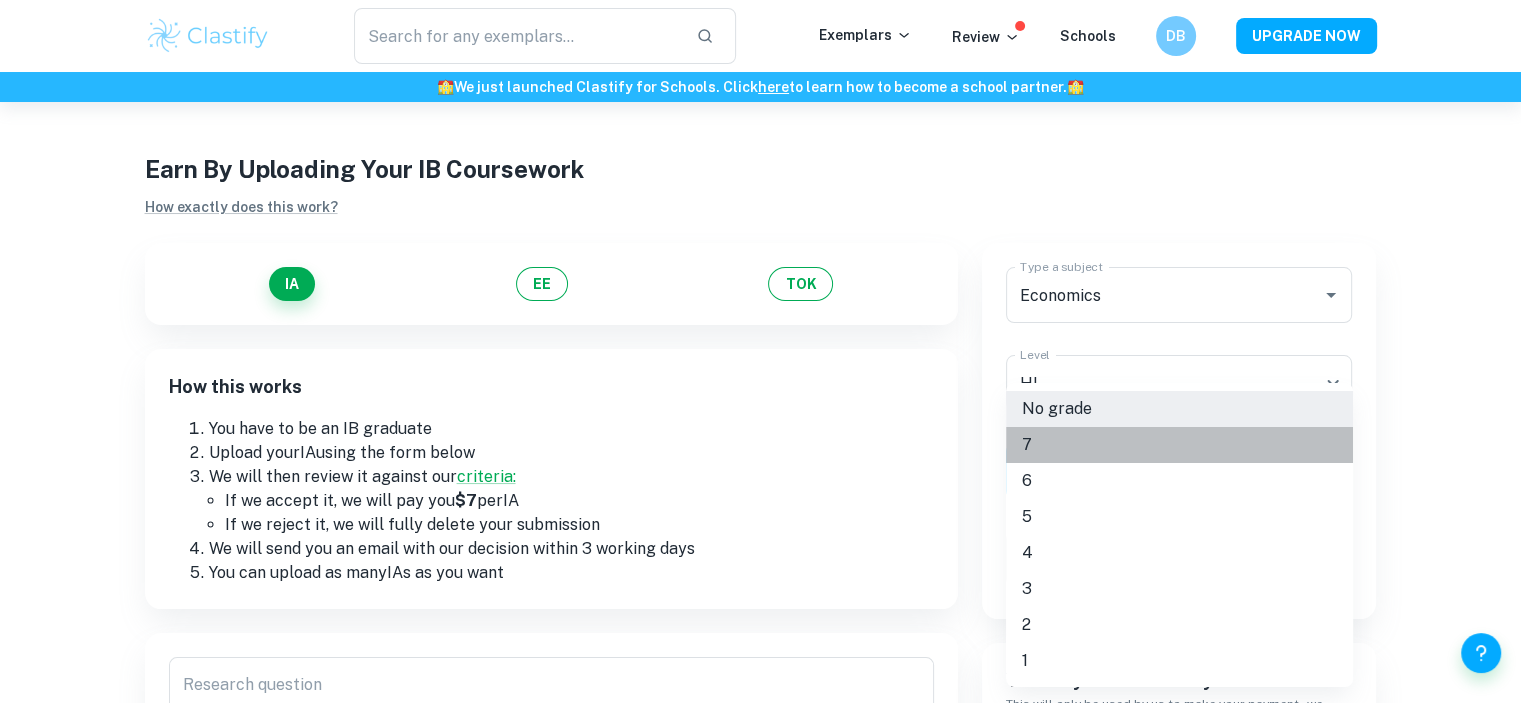 click on "7" at bounding box center [1179, 445] 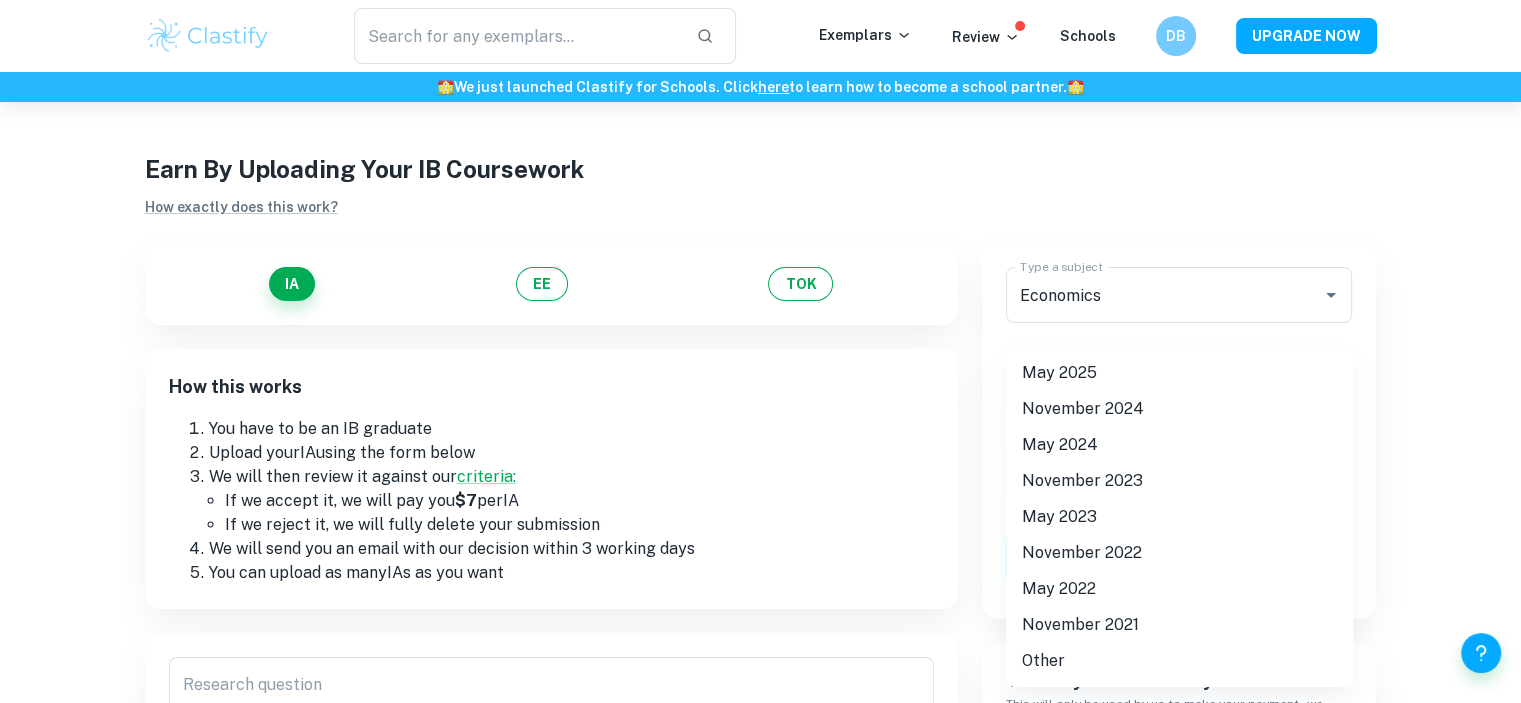 click on "We value your privacy We use cookies to enhance your browsing experience, serve personalised ads or content, and analyse our traffic. By clicking "Accept All", you consent to our use of cookies.   Cookie Policy Customise   Reject All   Accept All   Customise Consent Preferences   We use cookies to help you navigate efficiently and perform certain functions. You will find detailed information about all cookies under each consent category below. The cookies that are categorised as "Necessary" are stored on your browser as they are essential for enabling the basic functionalities of the site. ...  Show more For more information on how Google's third-party cookies operate and handle your data, see:   Google Privacy Policy Necessary Always Active Necessary cookies are required to enable the basic features of this site, such as providing secure log-in or adjusting your consent preferences. These cookies do not store any personally identifiable data. Functional Analytics Performance Advertisement Uncategorised" at bounding box center [760, 446] 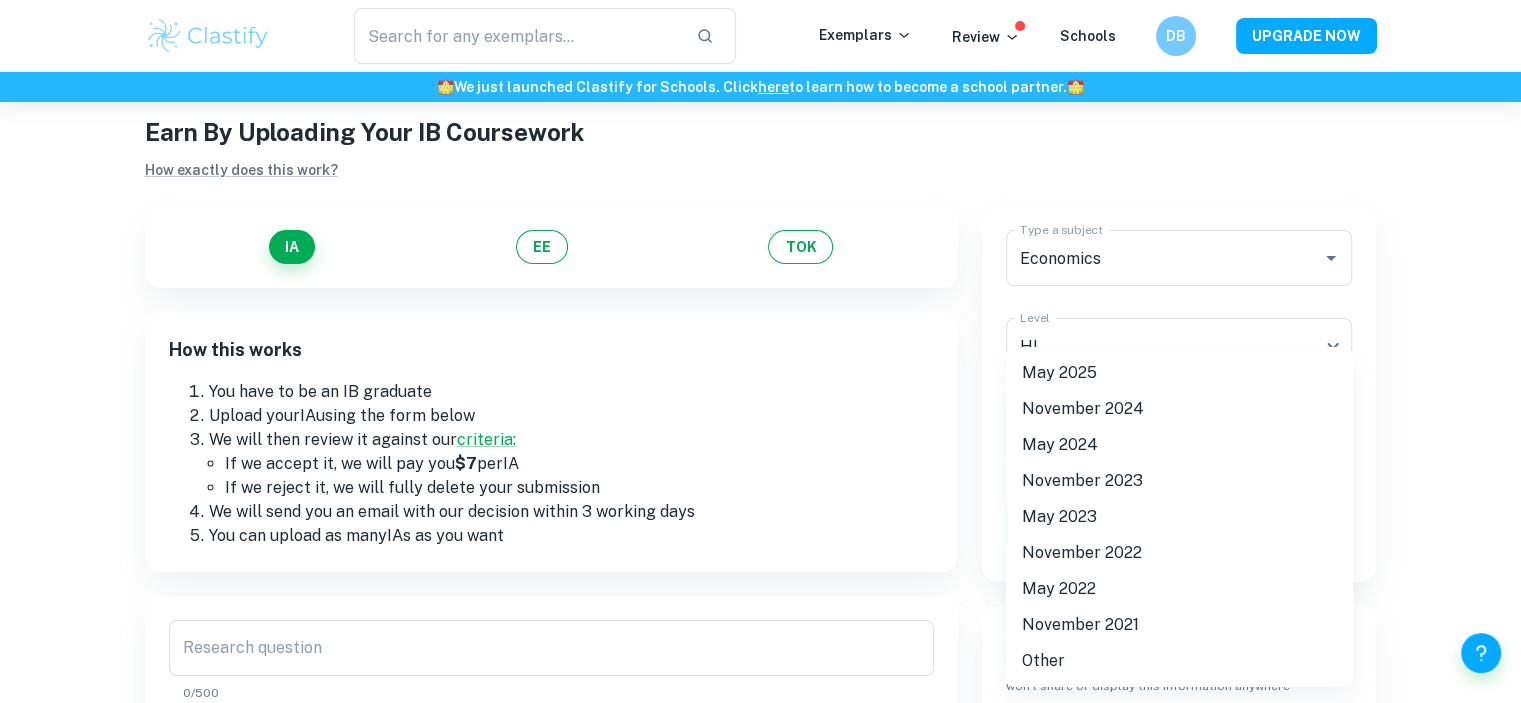 scroll, scrollTop: 0, scrollLeft: 0, axis: both 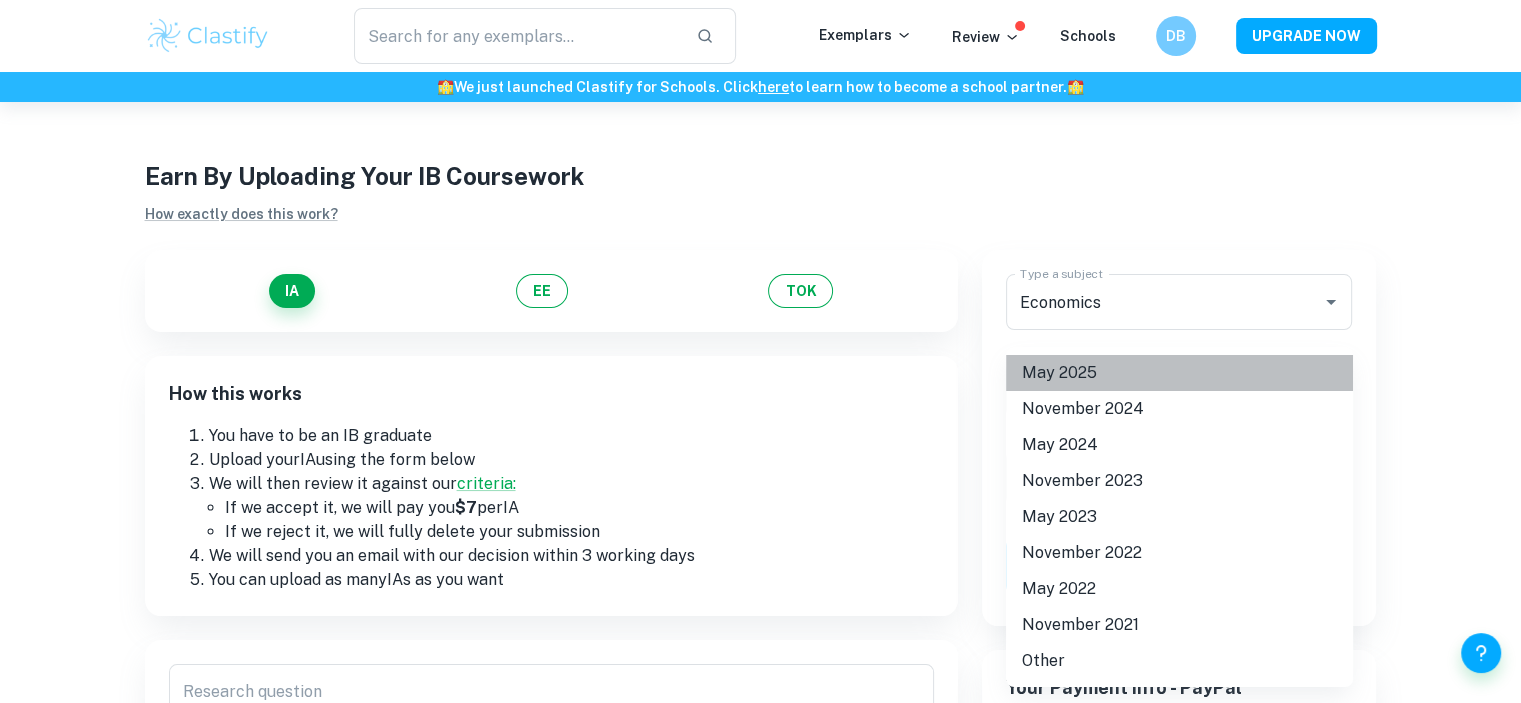 click on "May 2025" at bounding box center [1179, 373] 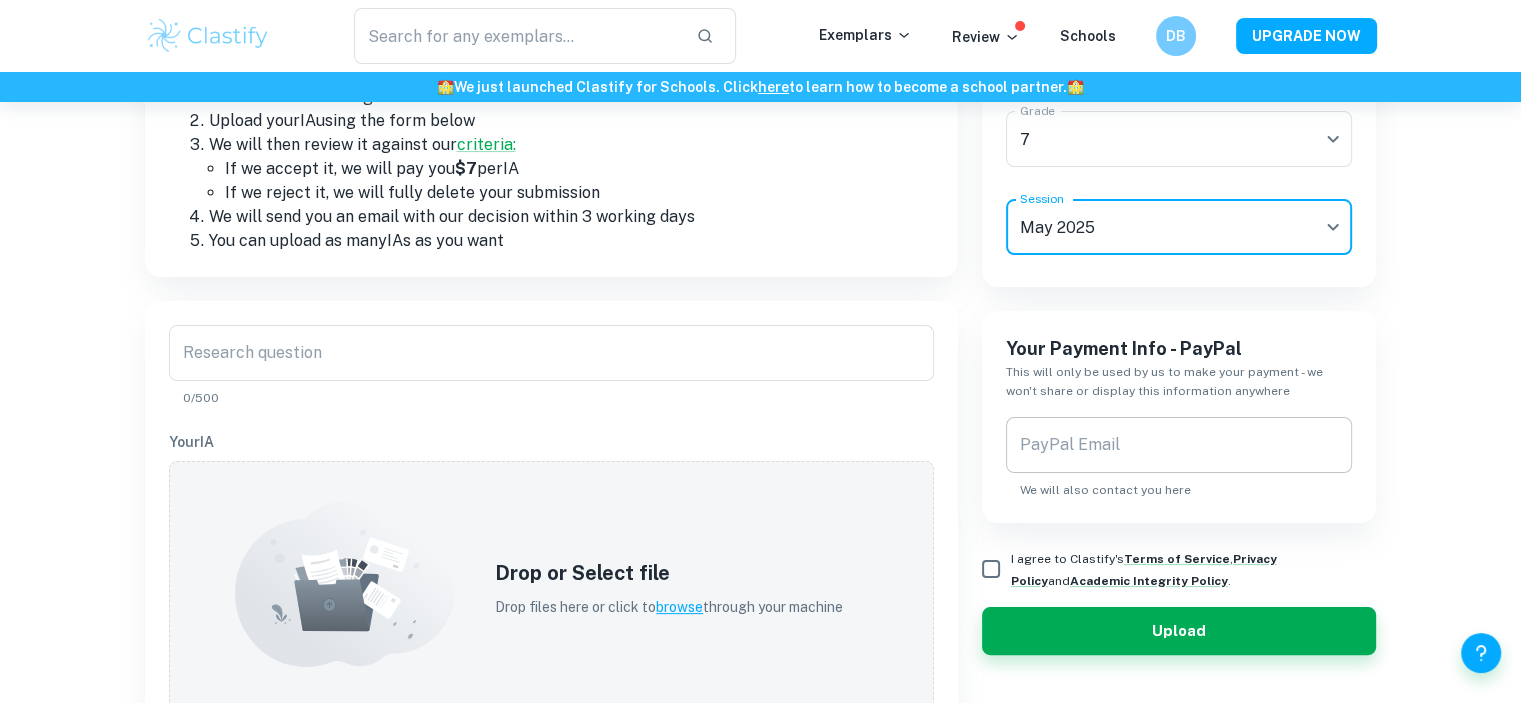 scroll, scrollTop: 352, scrollLeft: 0, axis: vertical 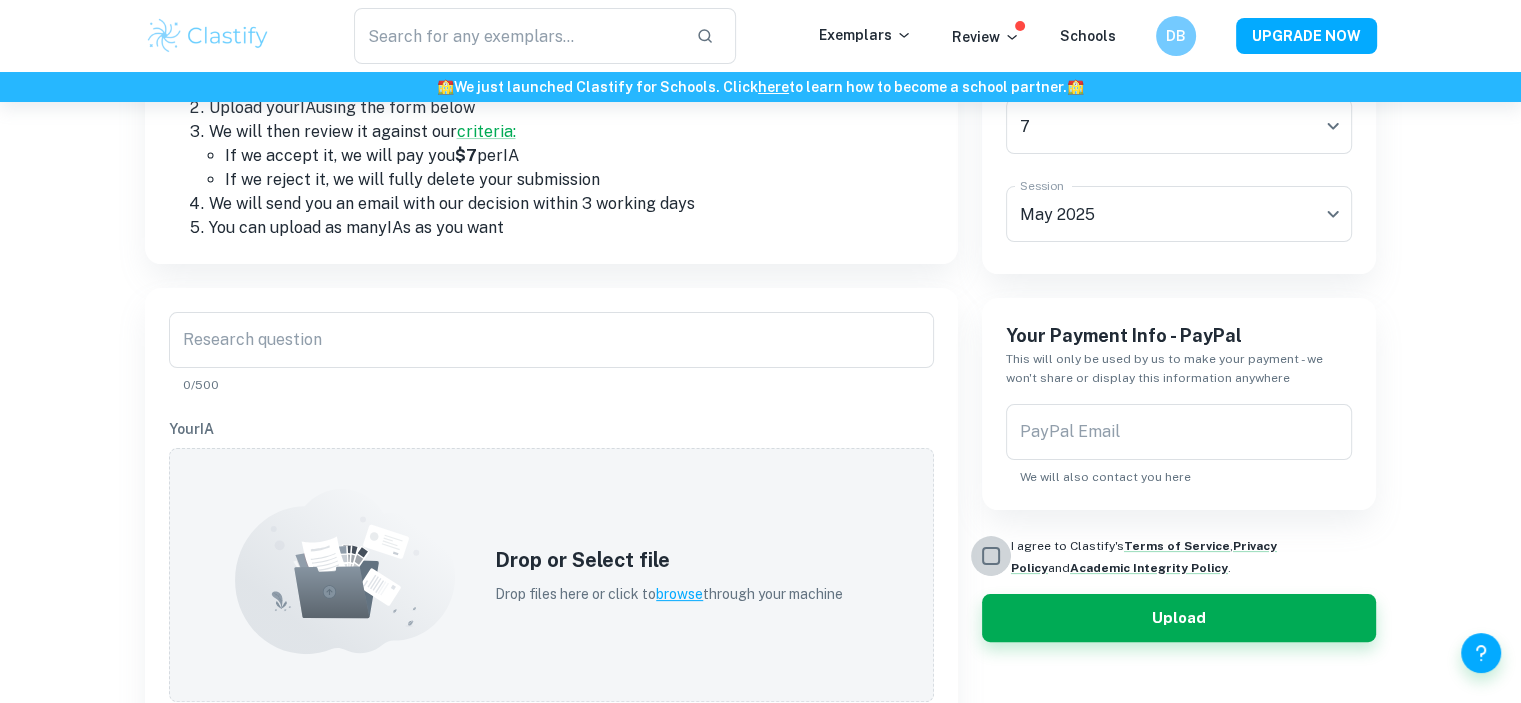 click on "I agree to Clastify's  Terms of Service ,  Privacy Policy  and  Academic Integrity Policy ." at bounding box center [991, 556] 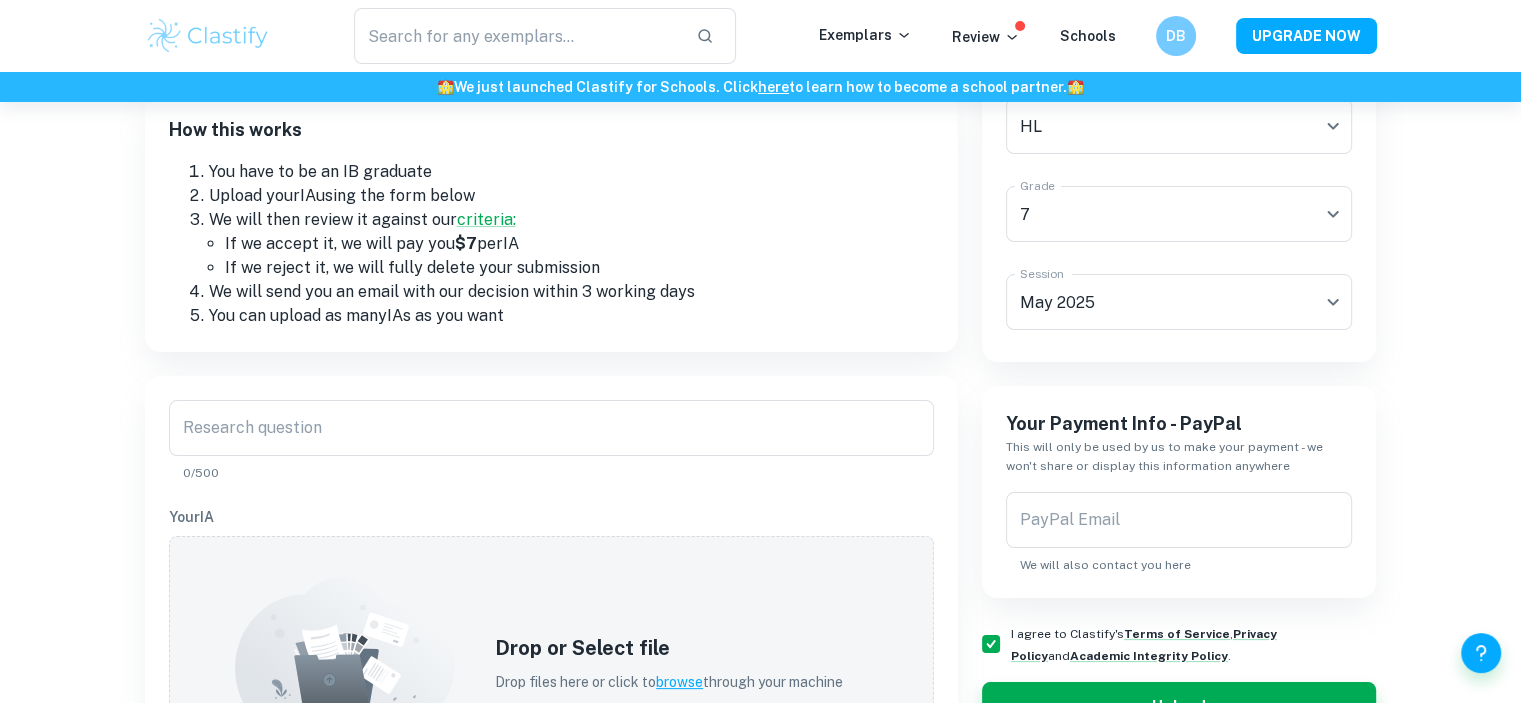 scroll, scrollTop: 263, scrollLeft: 0, axis: vertical 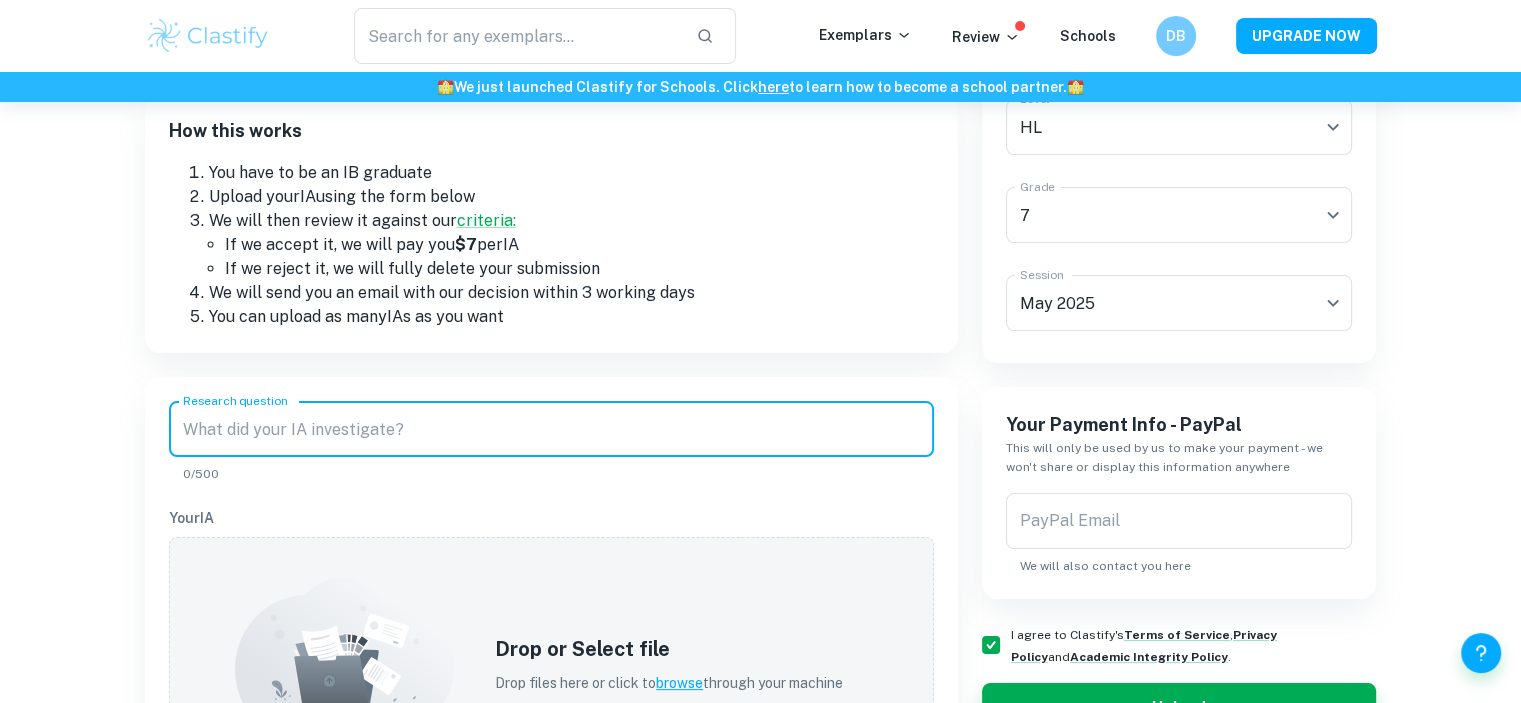click on "Research question" at bounding box center [551, 429] 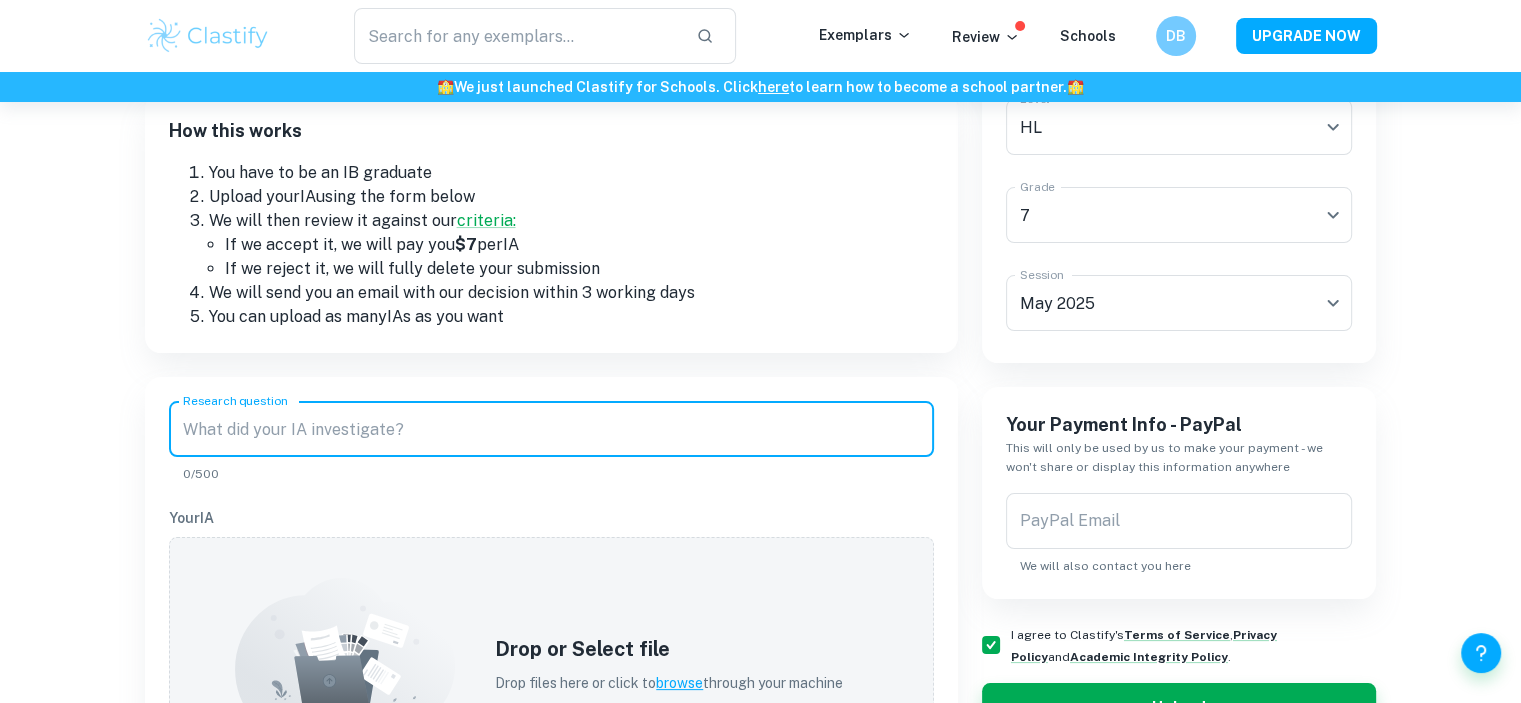 drag, startPoint x: 450, startPoint y: 443, endPoint x: 560, endPoint y: 379, distance: 127.263504 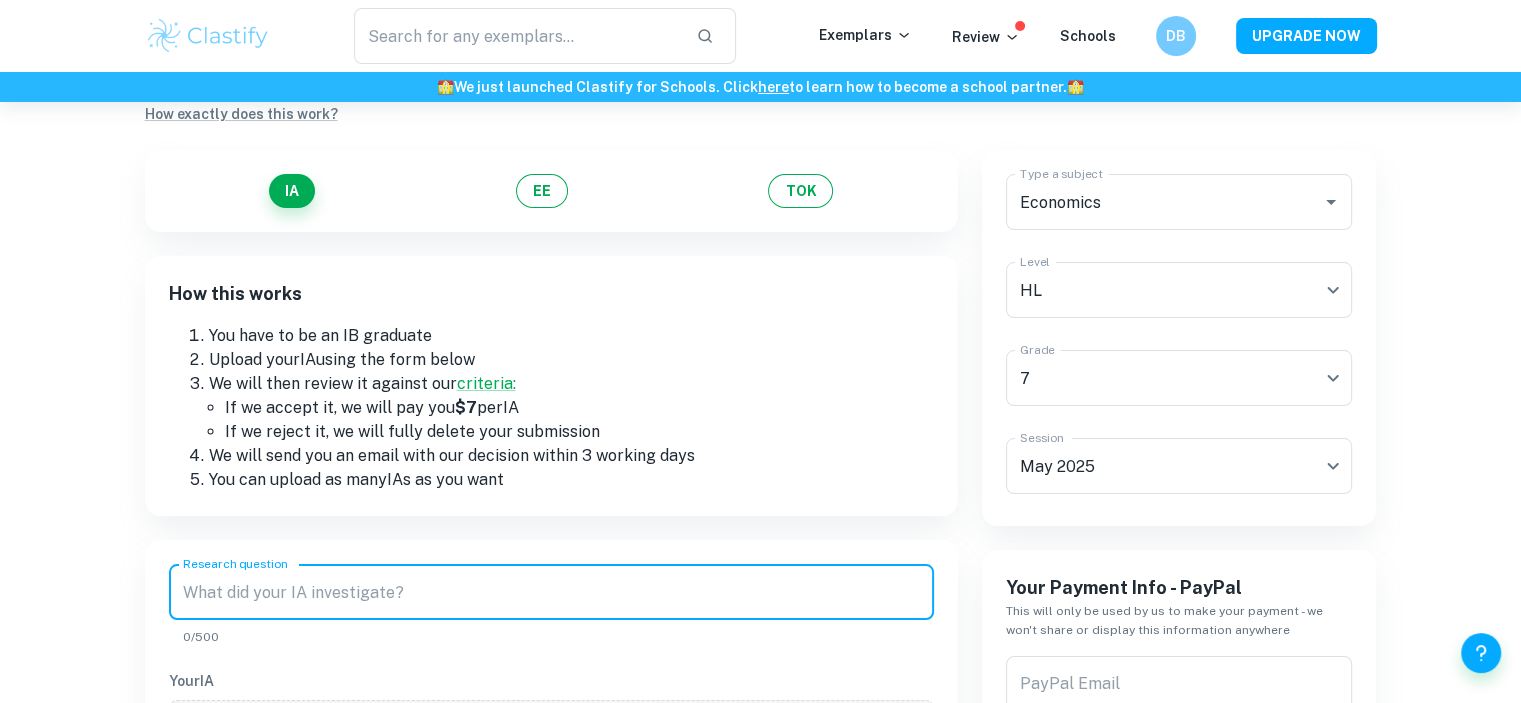 scroll, scrollTop: 98, scrollLeft: 0, axis: vertical 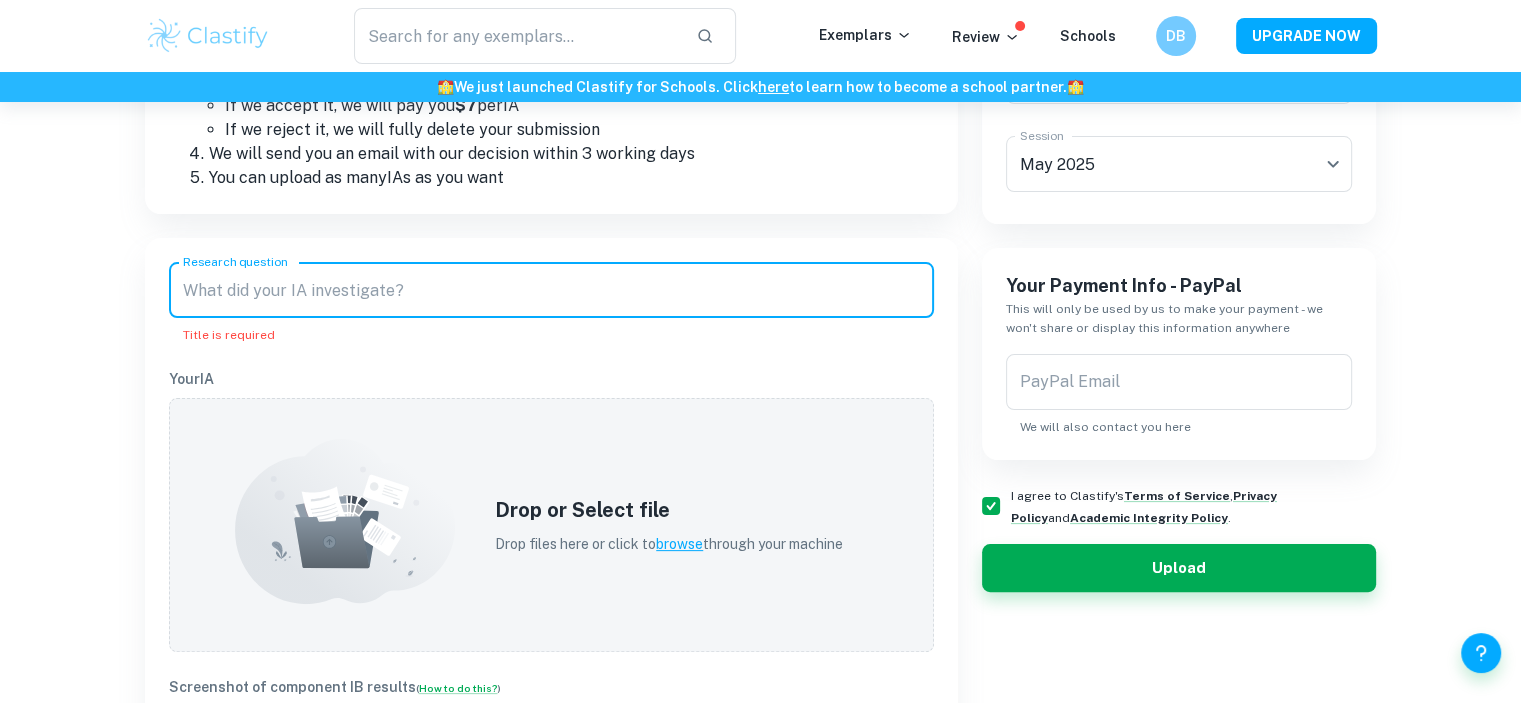click on "Research question" at bounding box center [551, 290] 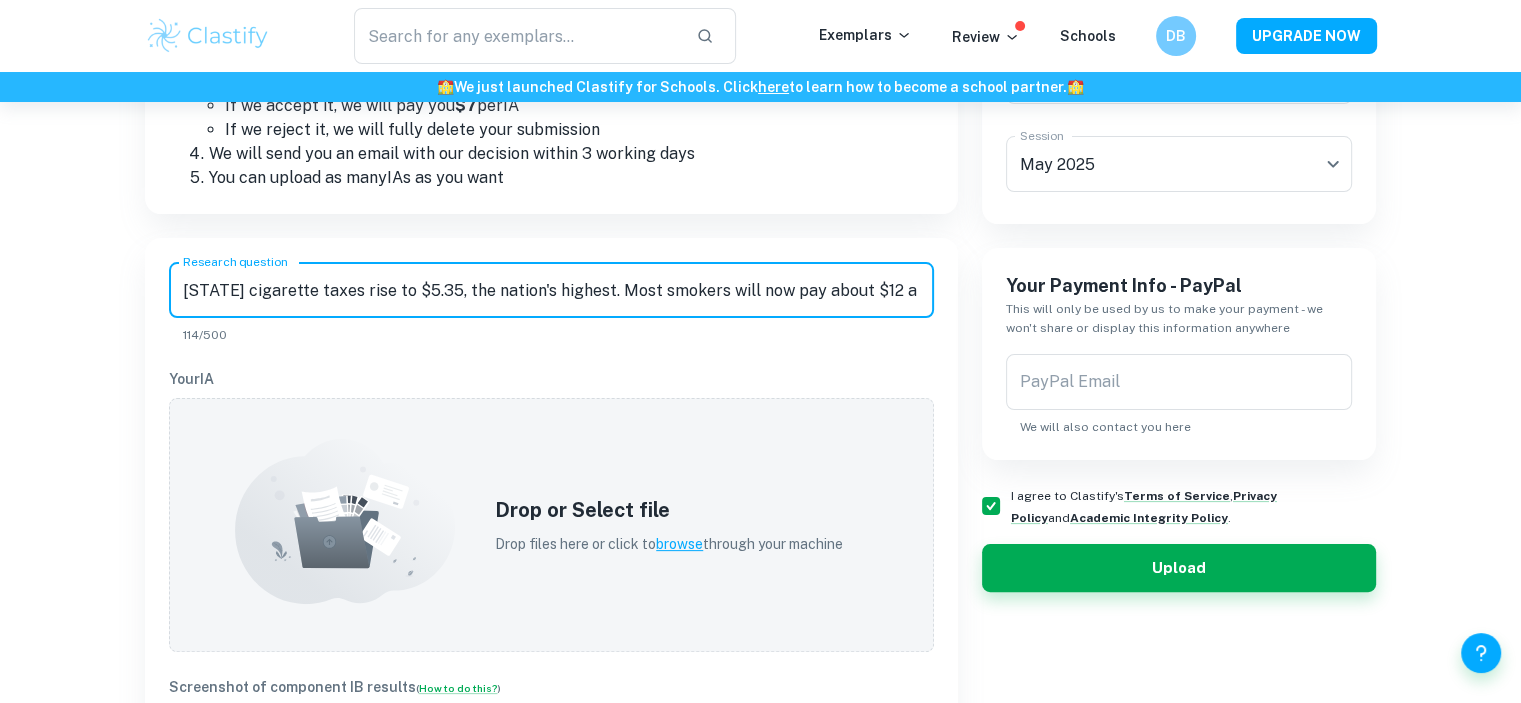 scroll, scrollTop: 0, scrollLeft: 82, axis: horizontal 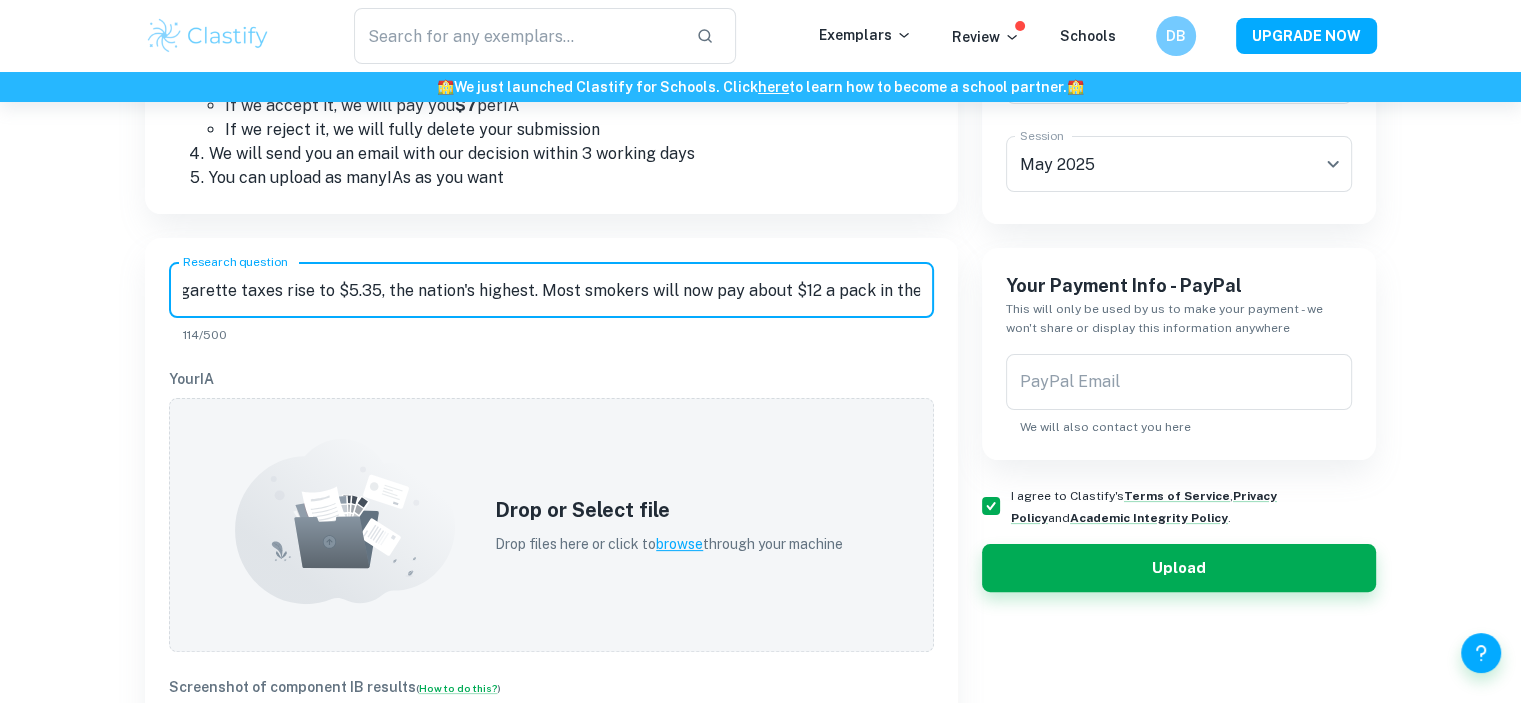click on "[STATE] cigarette taxes rise to $5.35, the nation's highest. Most smokers will now pay about $12 a pack in the state”" at bounding box center [551, 290] 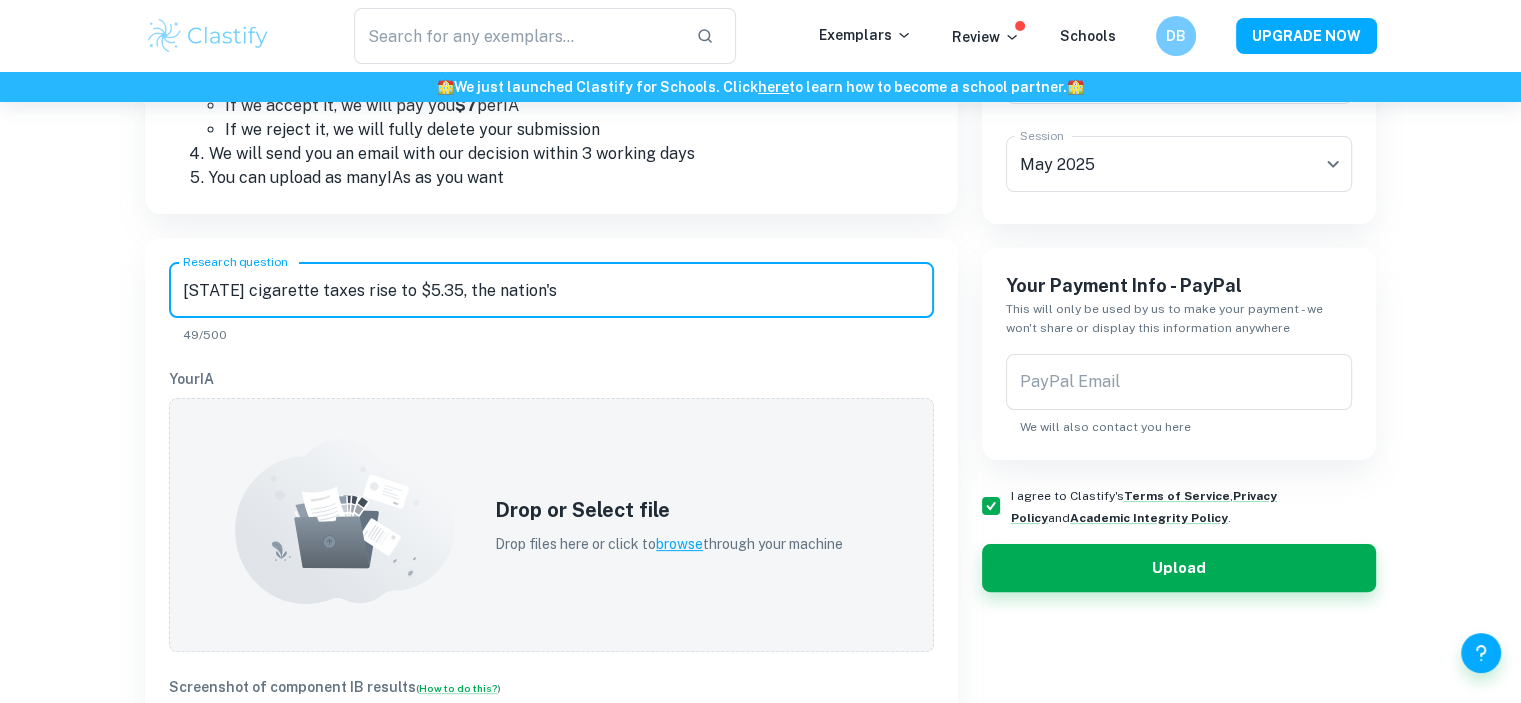 scroll, scrollTop: 0, scrollLeft: 0, axis: both 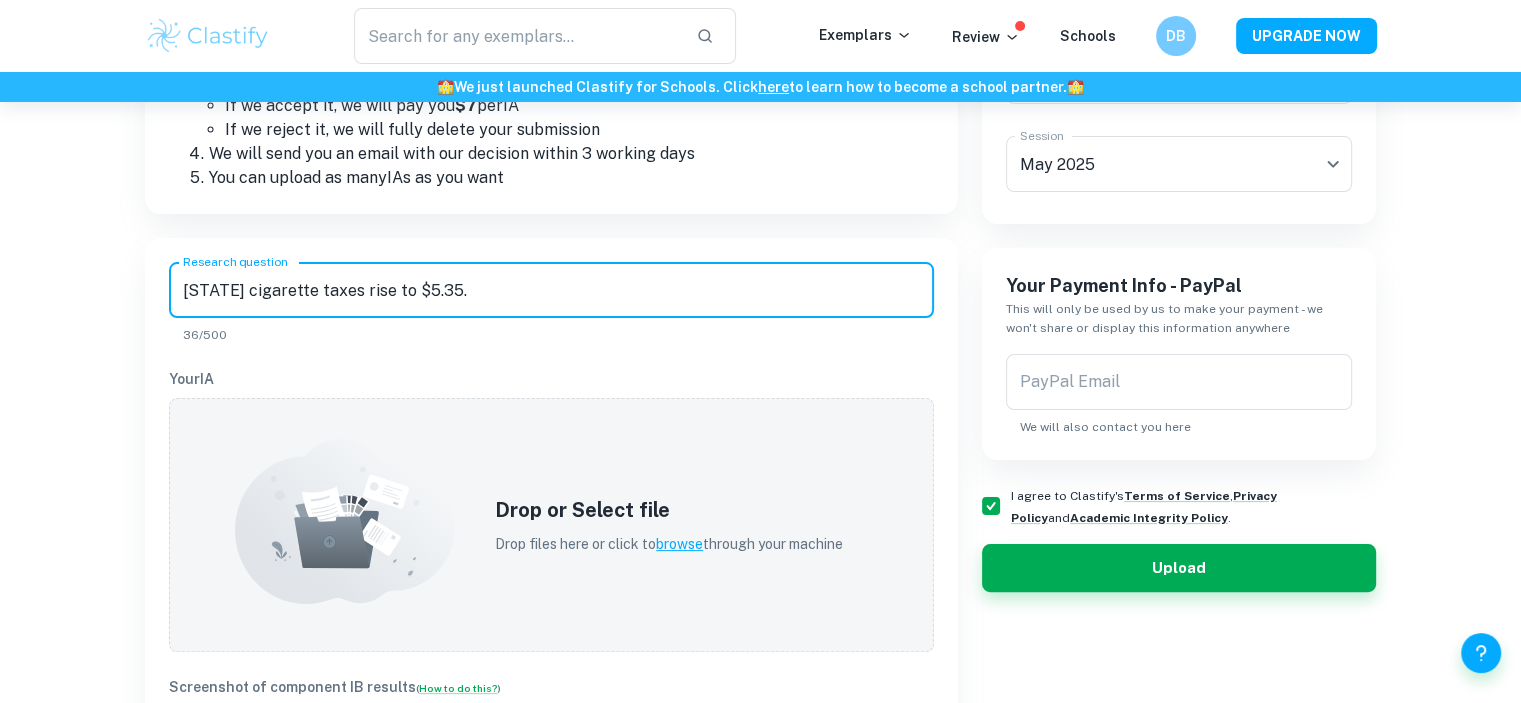 click on "[STATE] cigarette taxes rise to $5.35." at bounding box center (551, 290) 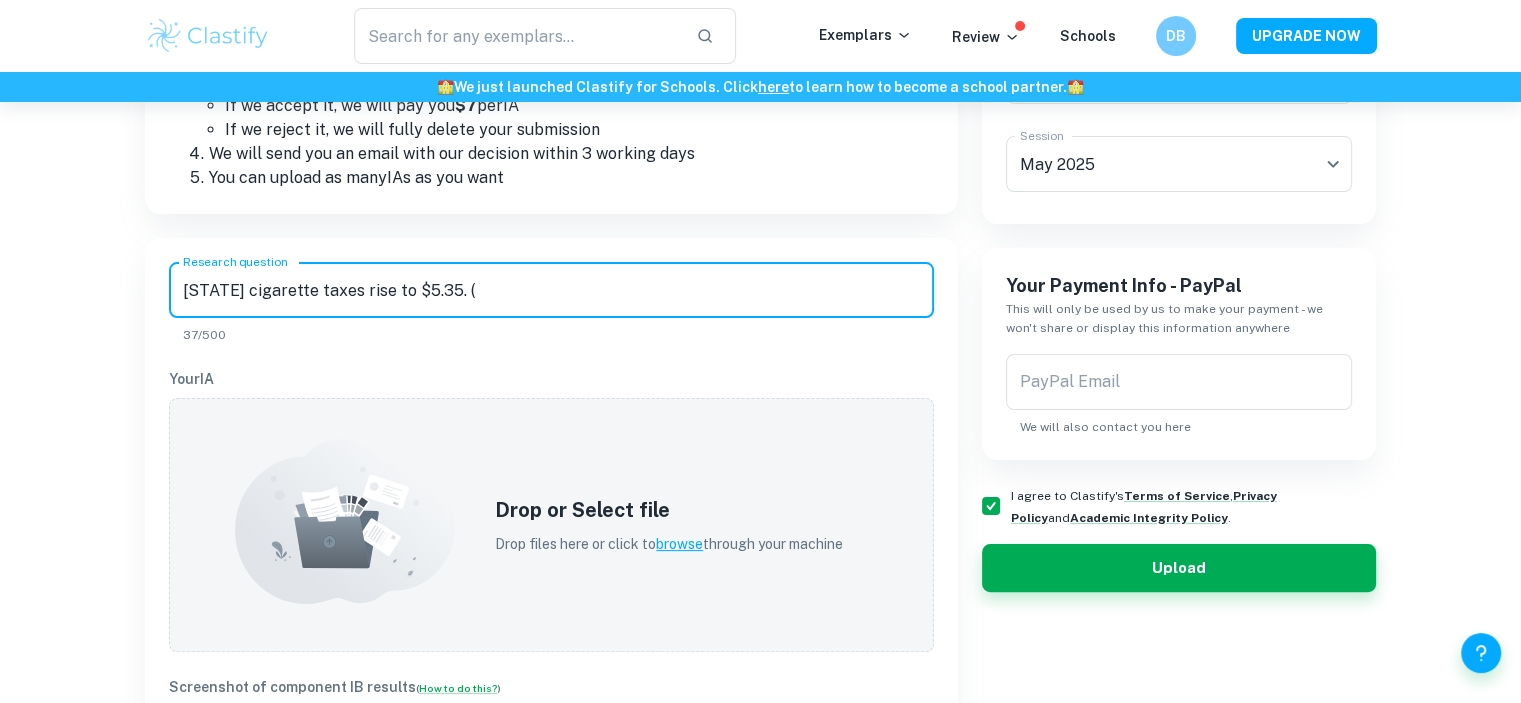 click on "[STATE] cigarette taxes rise to $5.35. (" at bounding box center (551, 290) 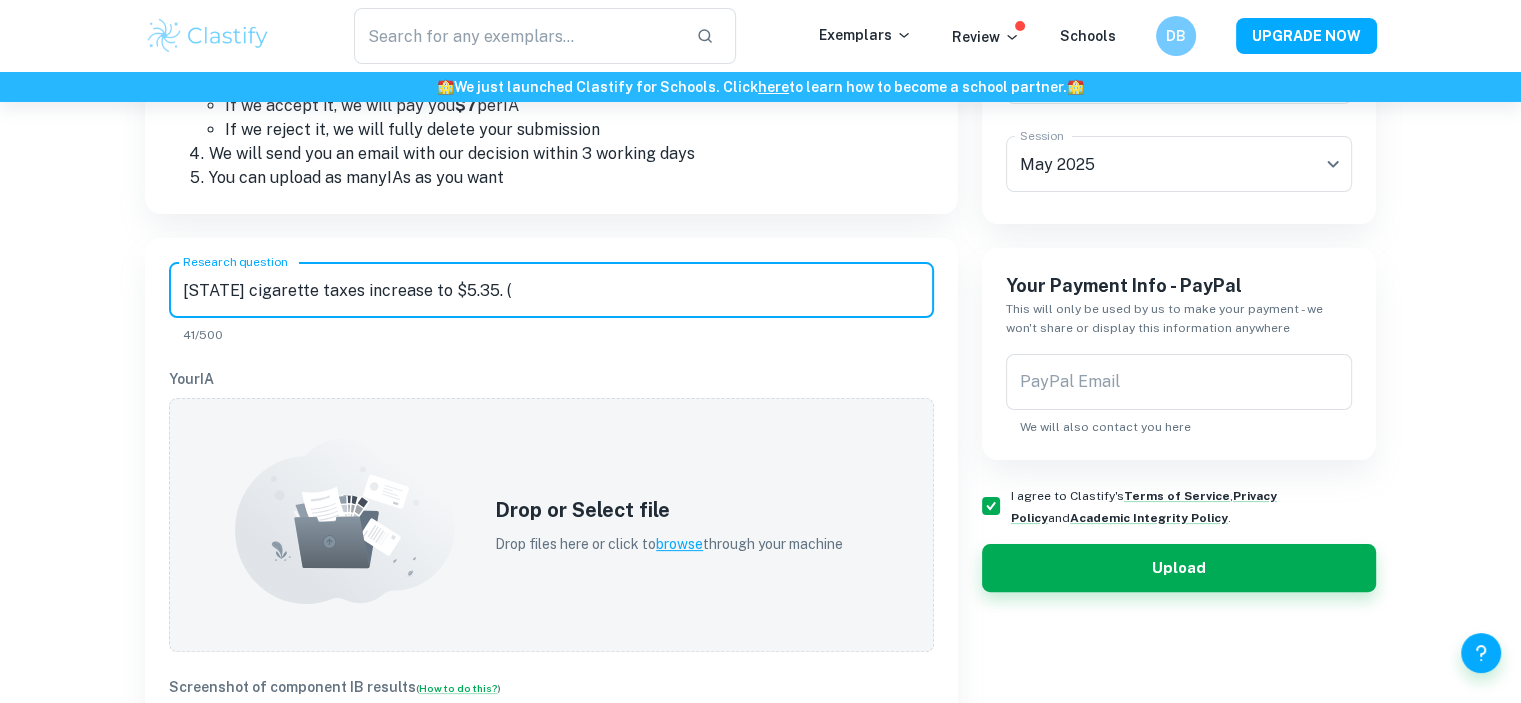 click on "[STATE] cigarette taxes increase to $5.35. (" at bounding box center [551, 290] 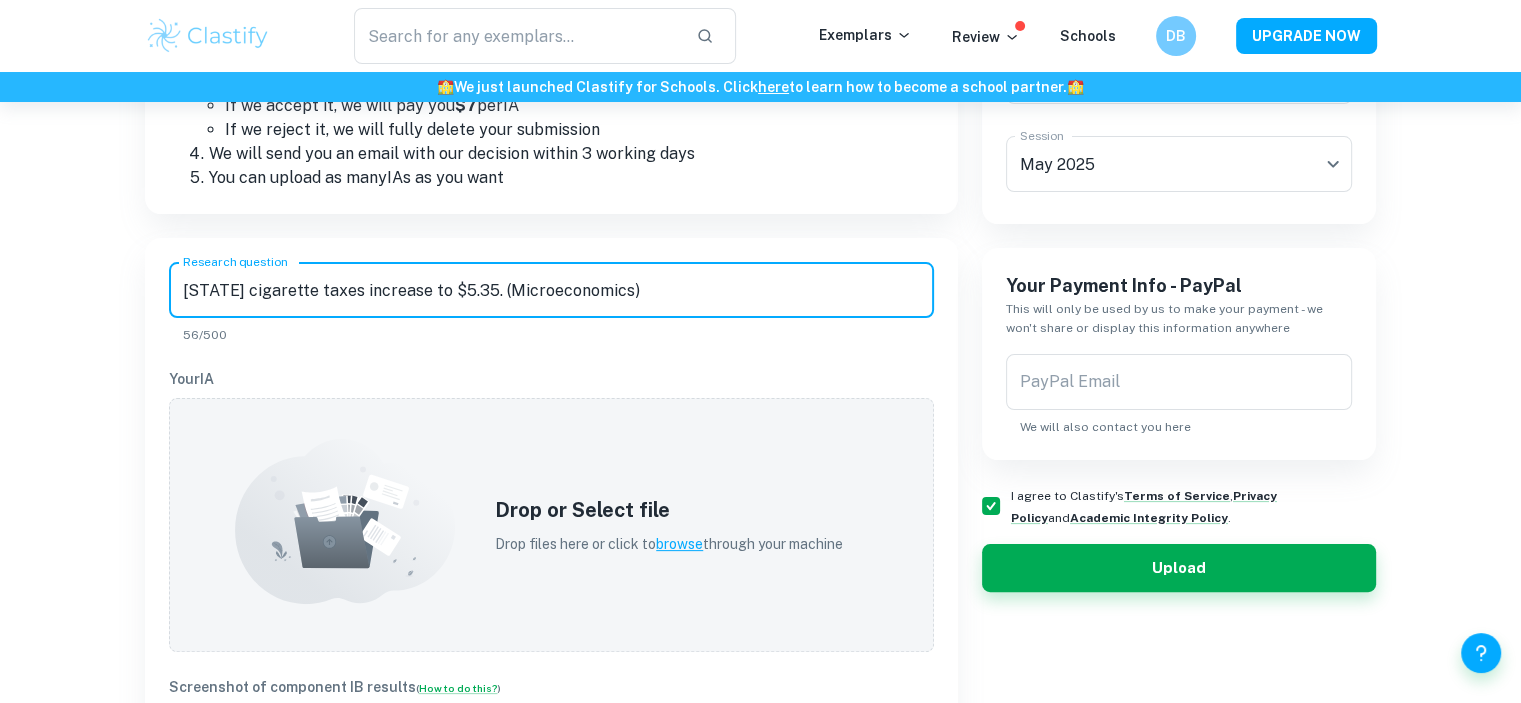 click on "[STATE] cigarette taxes increase to $5.35. (Microeconomics)" at bounding box center [551, 290] 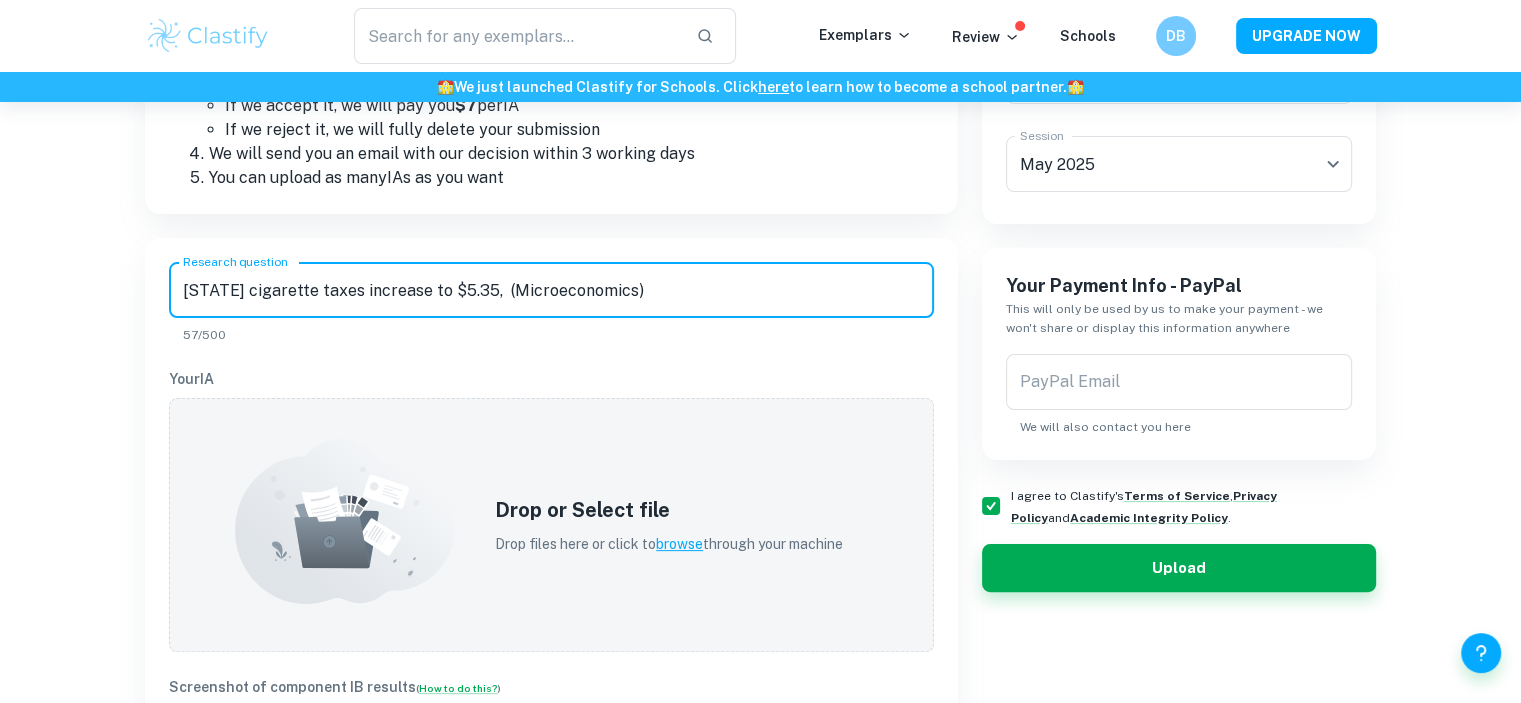 paste on "the nation's highest. Most smokers will now pay about $12 a pack in the state" 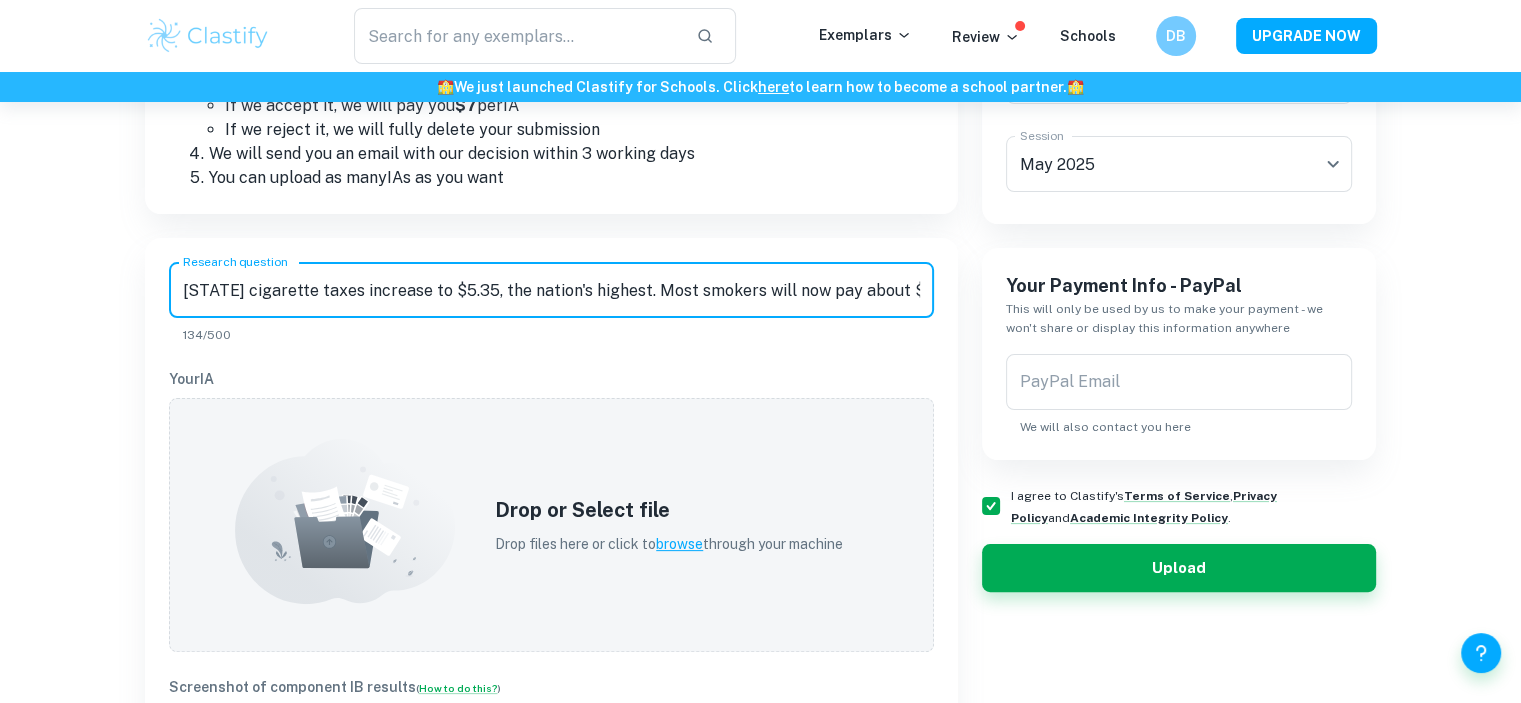 scroll, scrollTop: 0, scrollLeft: 112, axis: horizontal 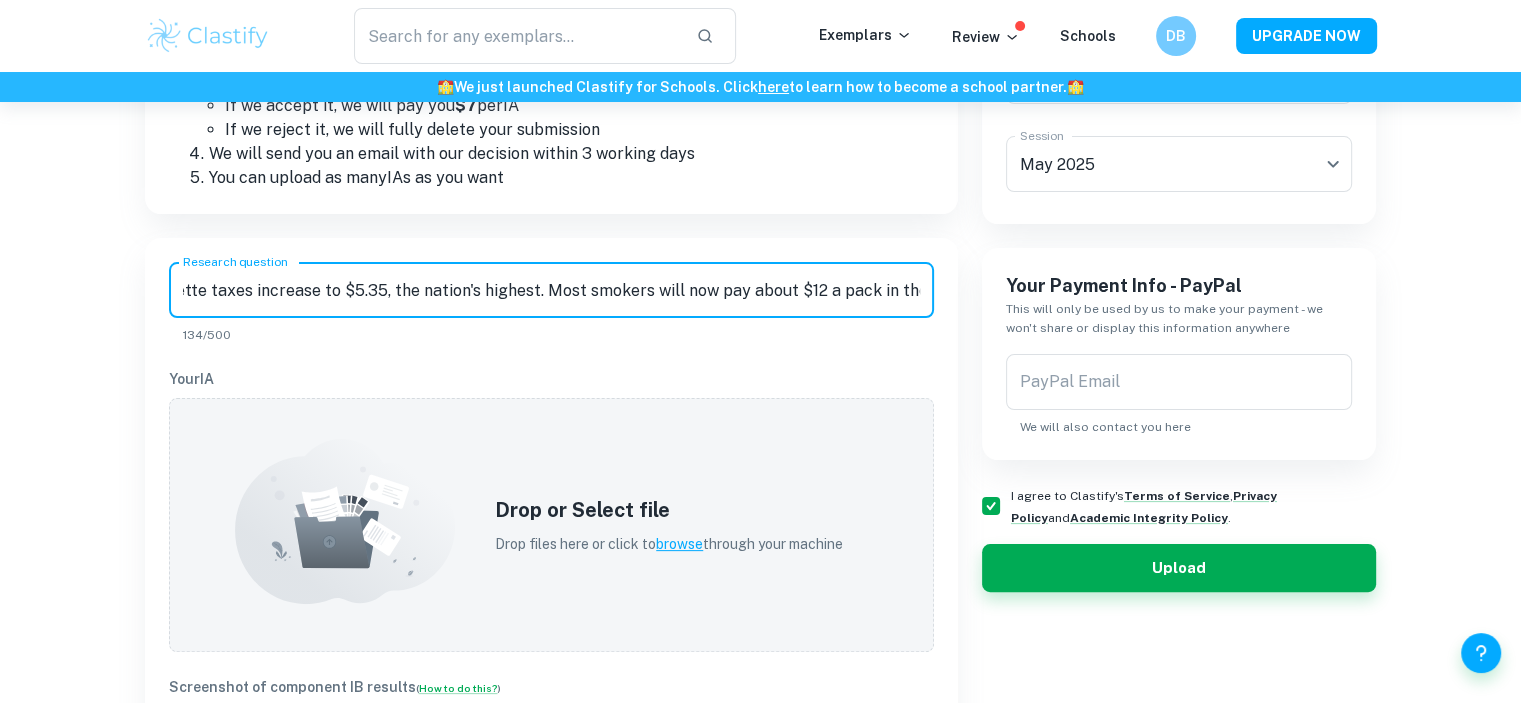 click on "[STATE] cigarette taxes increase to $5.35, the nation's highest. Most smokers will now pay about $12 a pack in the state (Microeconomics)" at bounding box center (551, 290) 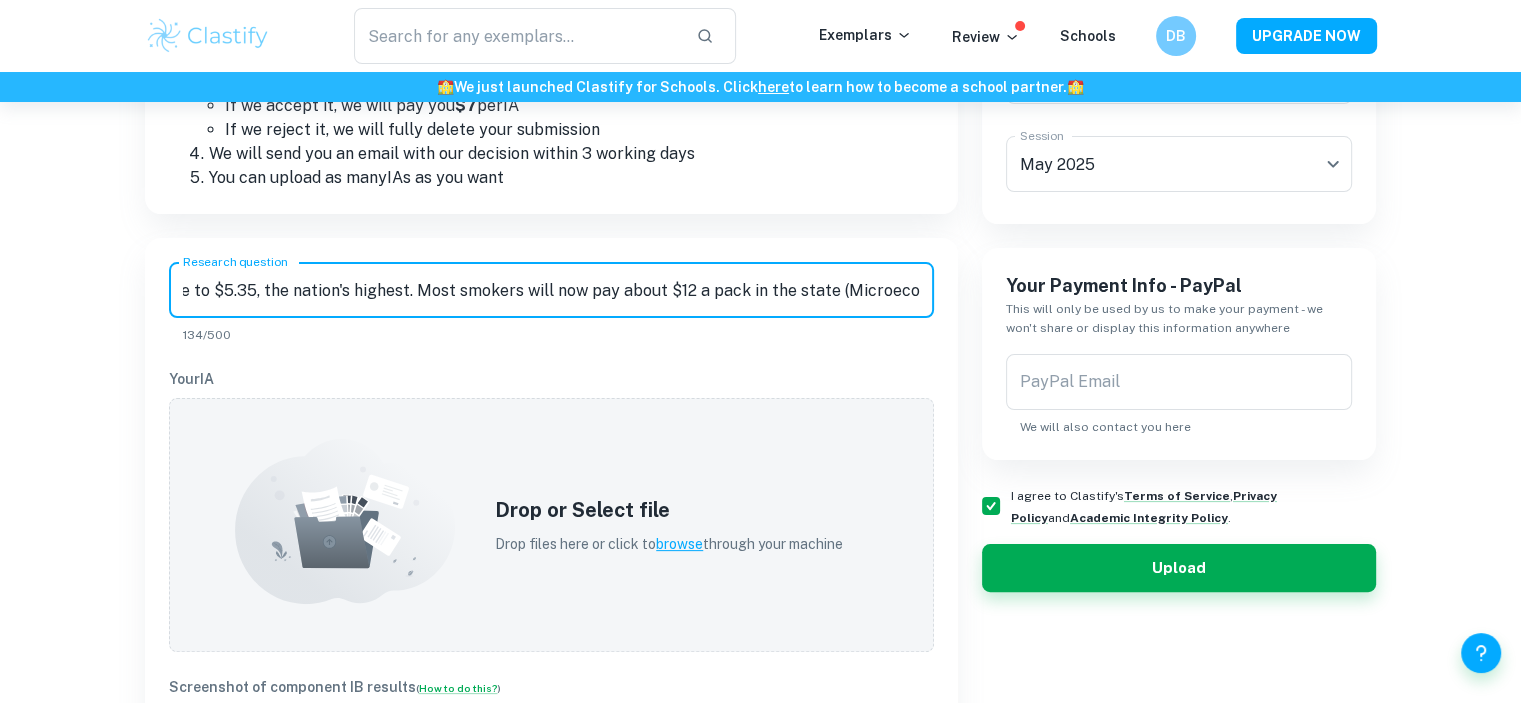 scroll, scrollTop: 0, scrollLeft: 246, axis: horizontal 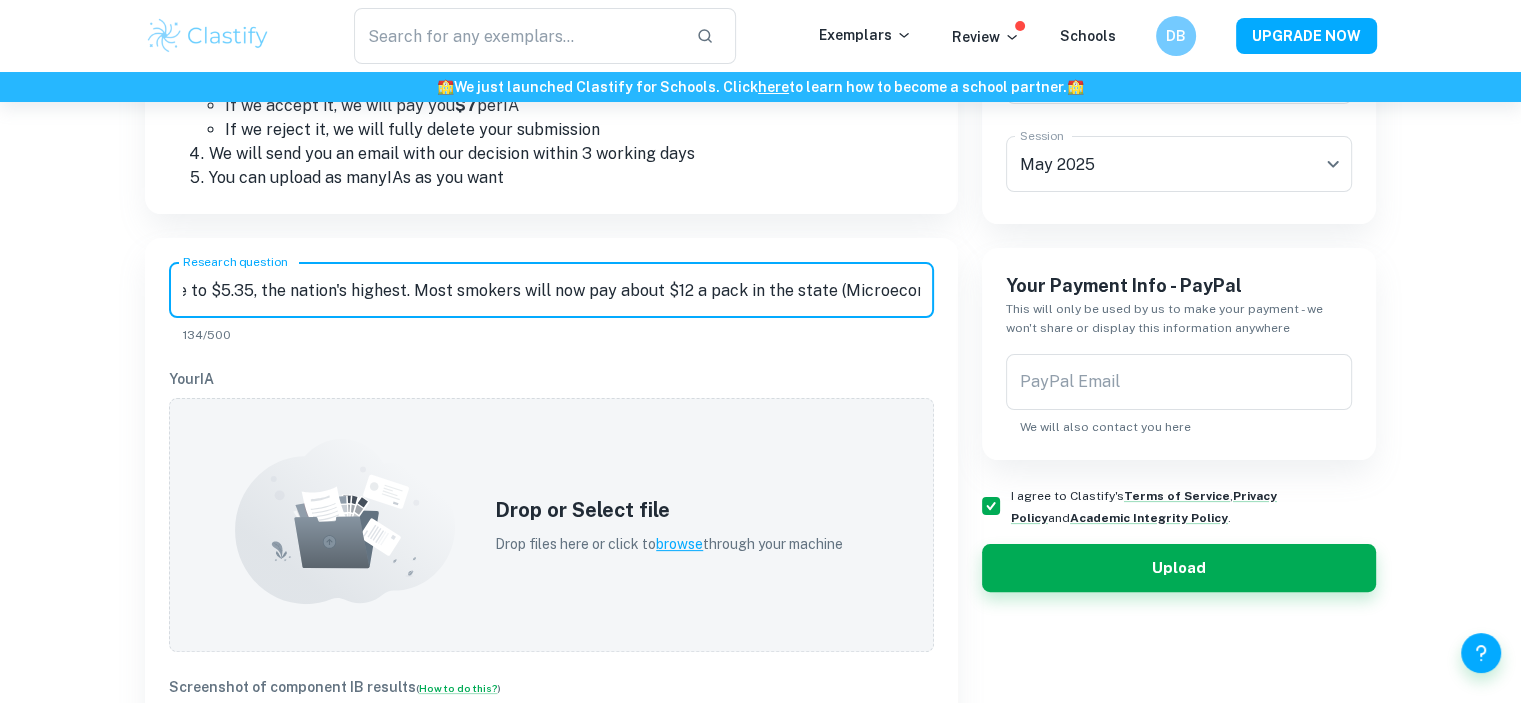 drag, startPoint x: 789, startPoint y: 290, endPoint x: 956, endPoint y: 283, distance: 167.14664 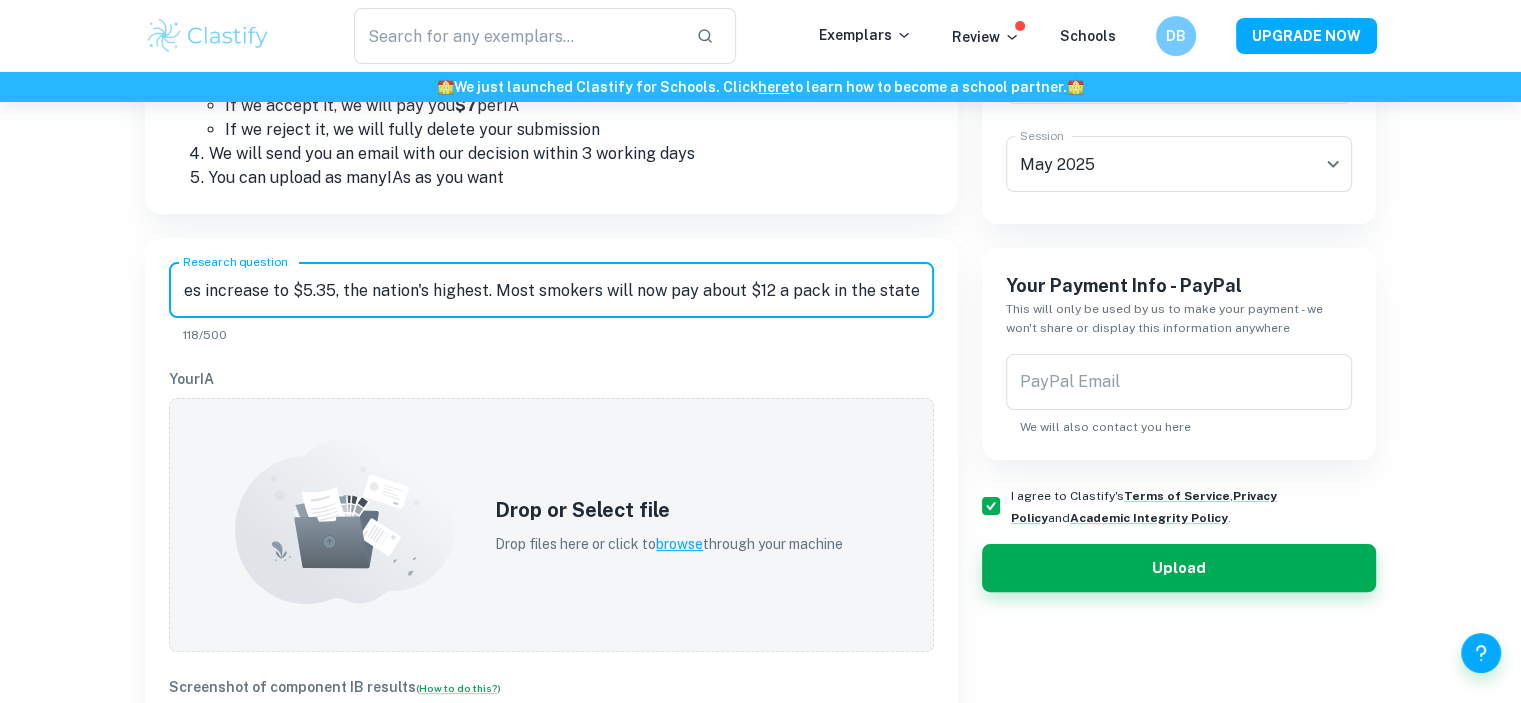 scroll, scrollTop: 0, scrollLeft: 115, axis: horizontal 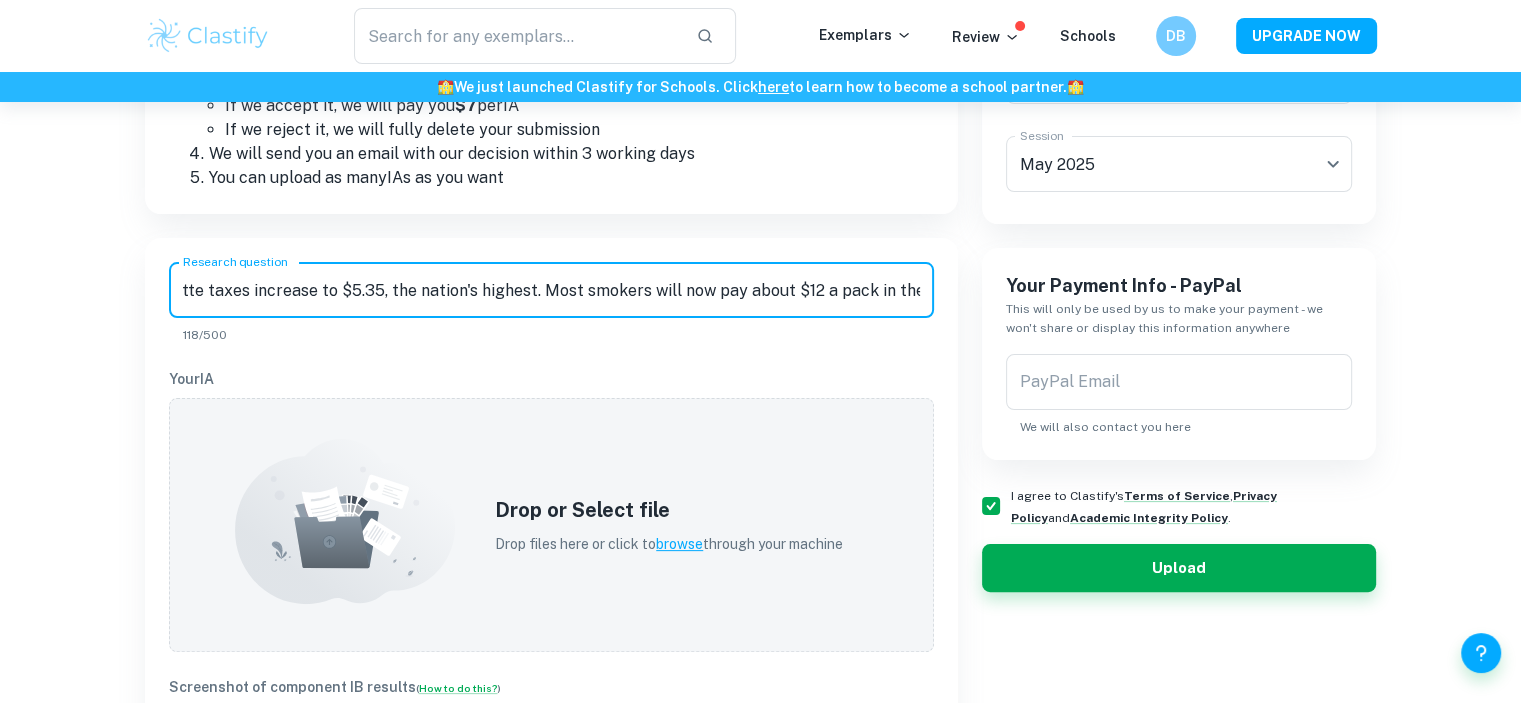 click on "[STATE] cigarette taxes increase to $5.35, the nation's highest. Most smokers will now pay about $12 a pack in the state" at bounding box center (551, 290) 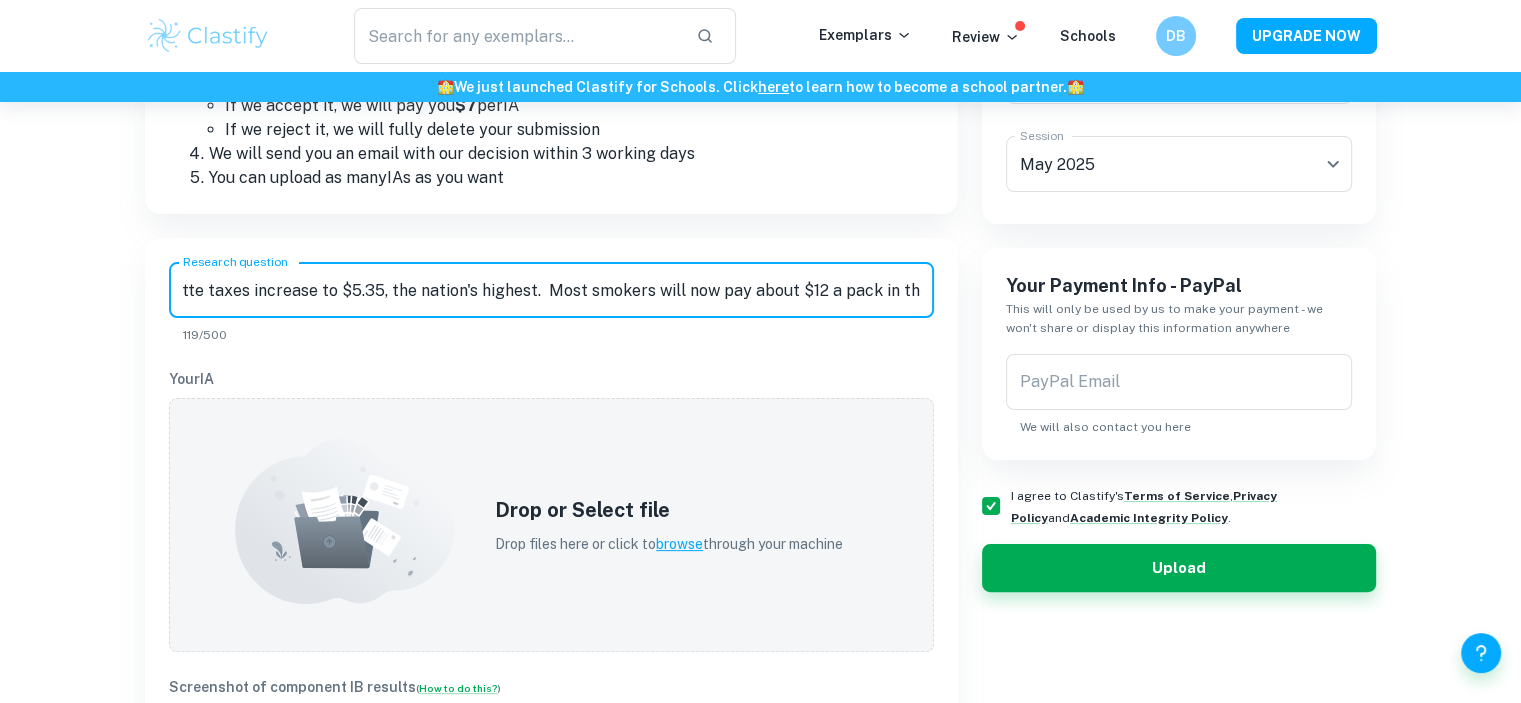 paste on "(Microeconomics)" 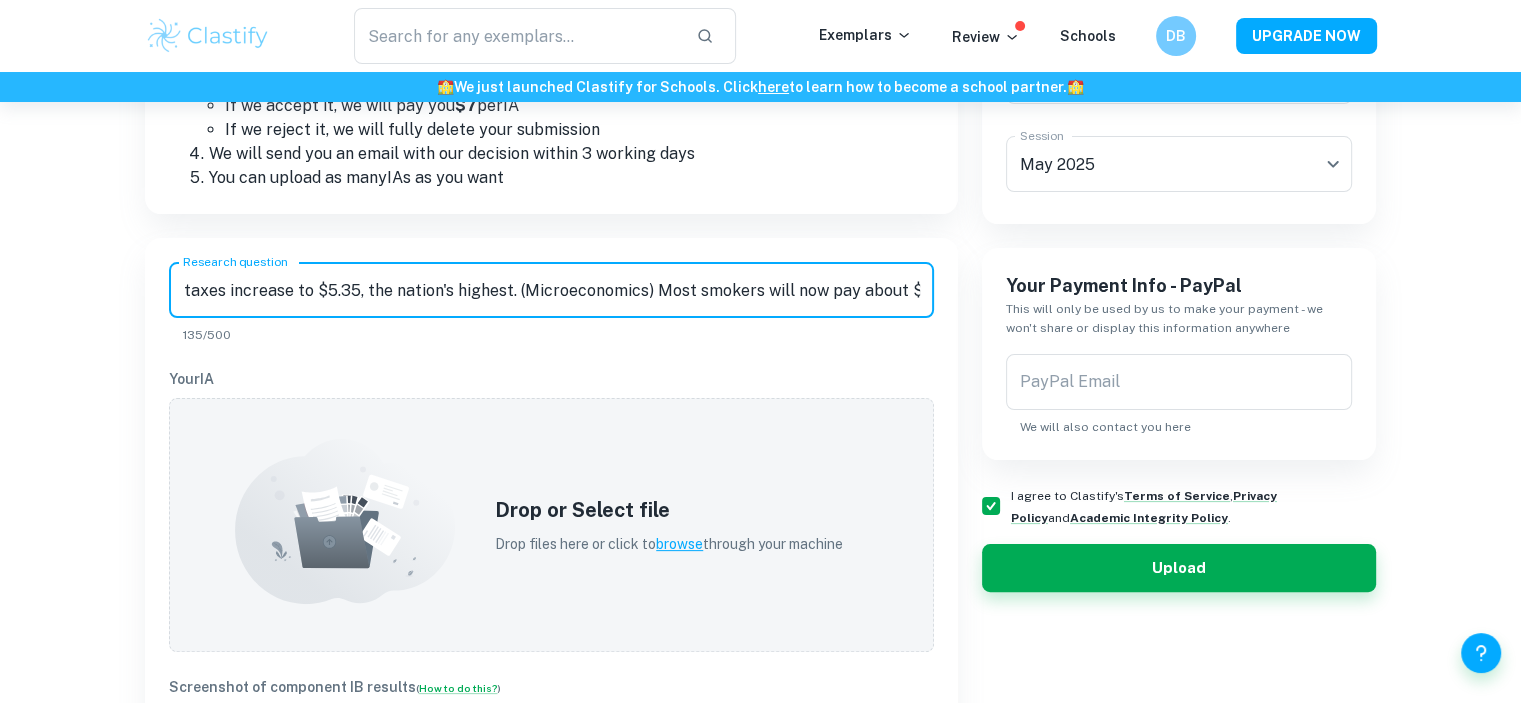 scroll, scrollTop: 0, scrollLeft: 0, axis: both 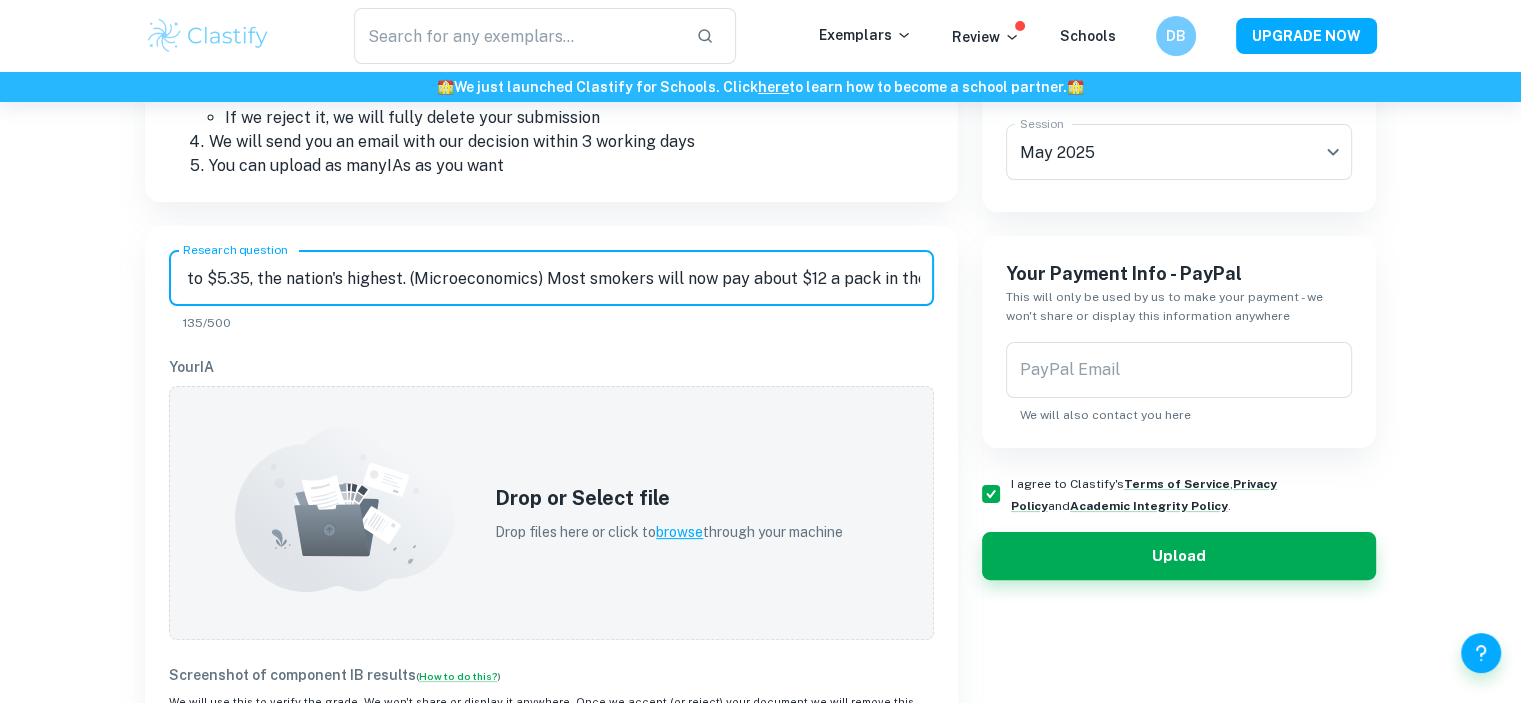 click on "[STATE] cigarette taxes increase to $5.35, the nation's highest. (Microeconomics) Most smokers will now pay about $12 a pack in the state" at bounding box center [551, 278] 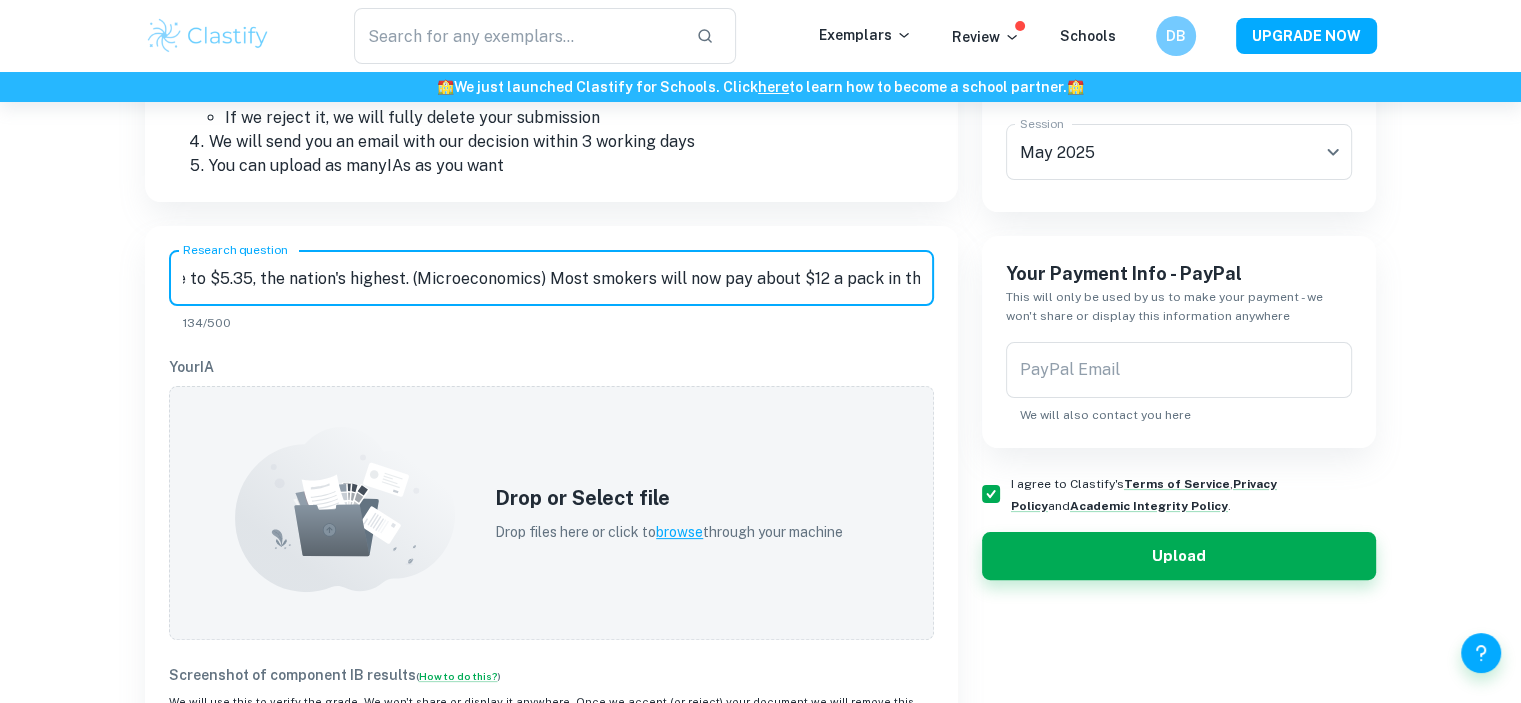scroll, scrollTop: 0, scrollLeft: 250, axis: horizontal 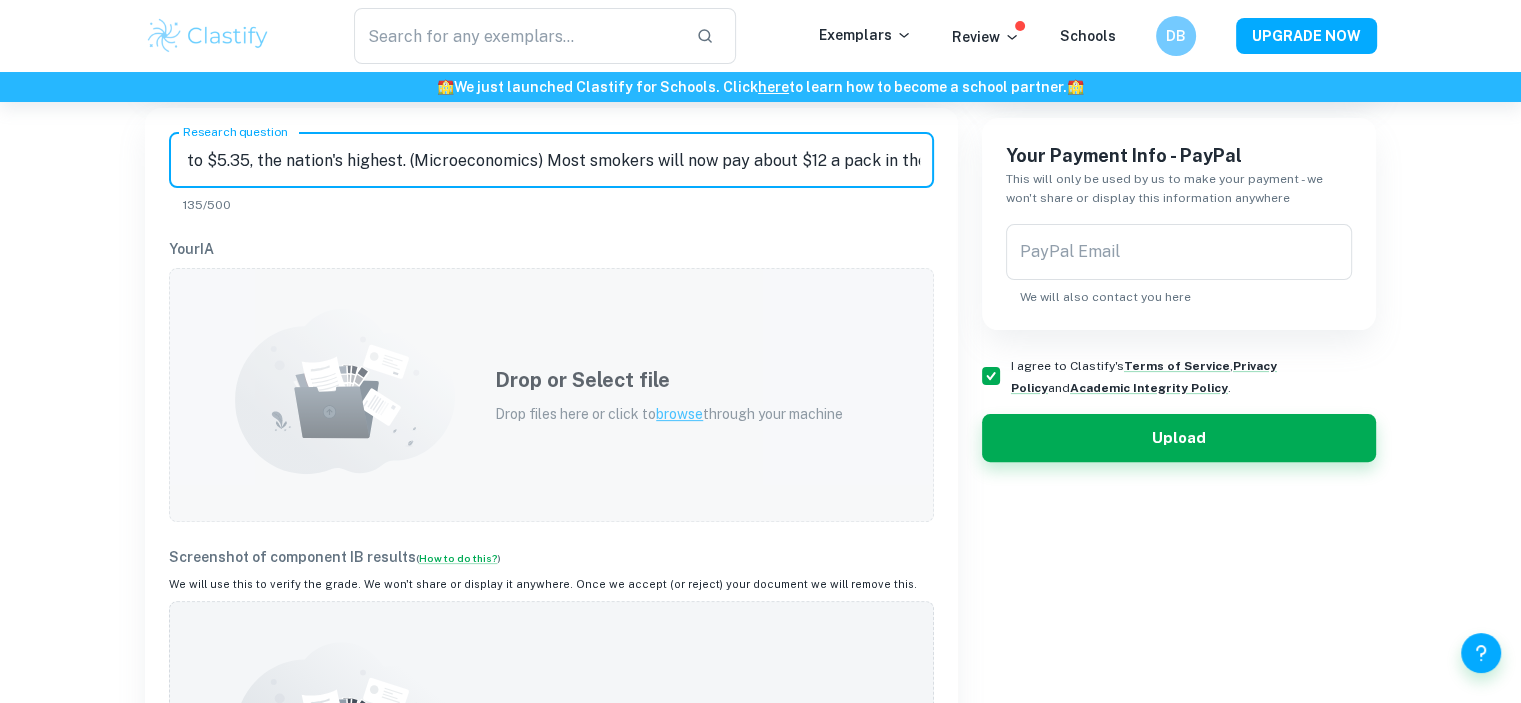 type on "[STATE] cigarette taxes increase to $5.35, the nation's highest. (Microeconomics) Most smokers will now pay about $12 a pack in the state." 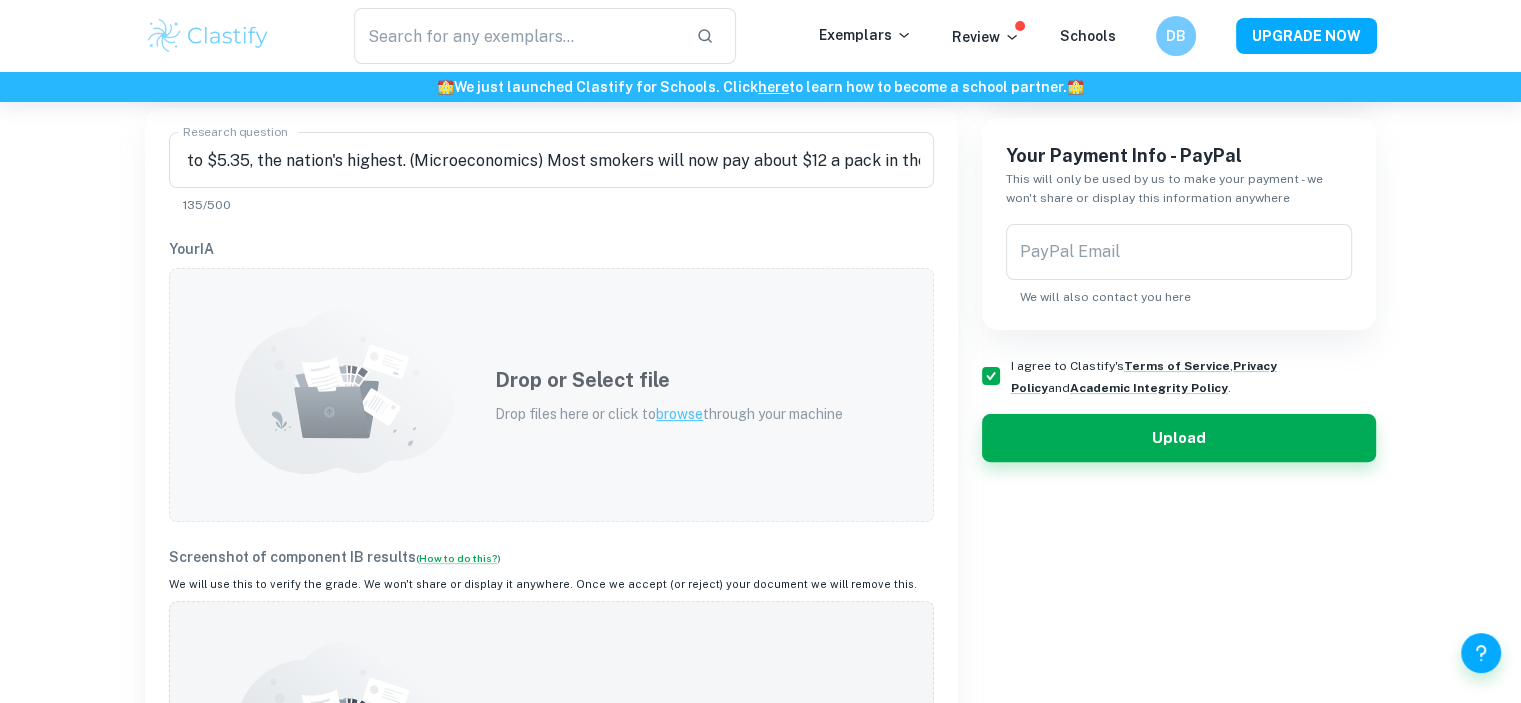 scroll, scrollTop: 0, scrollLeft: 0, axis: both 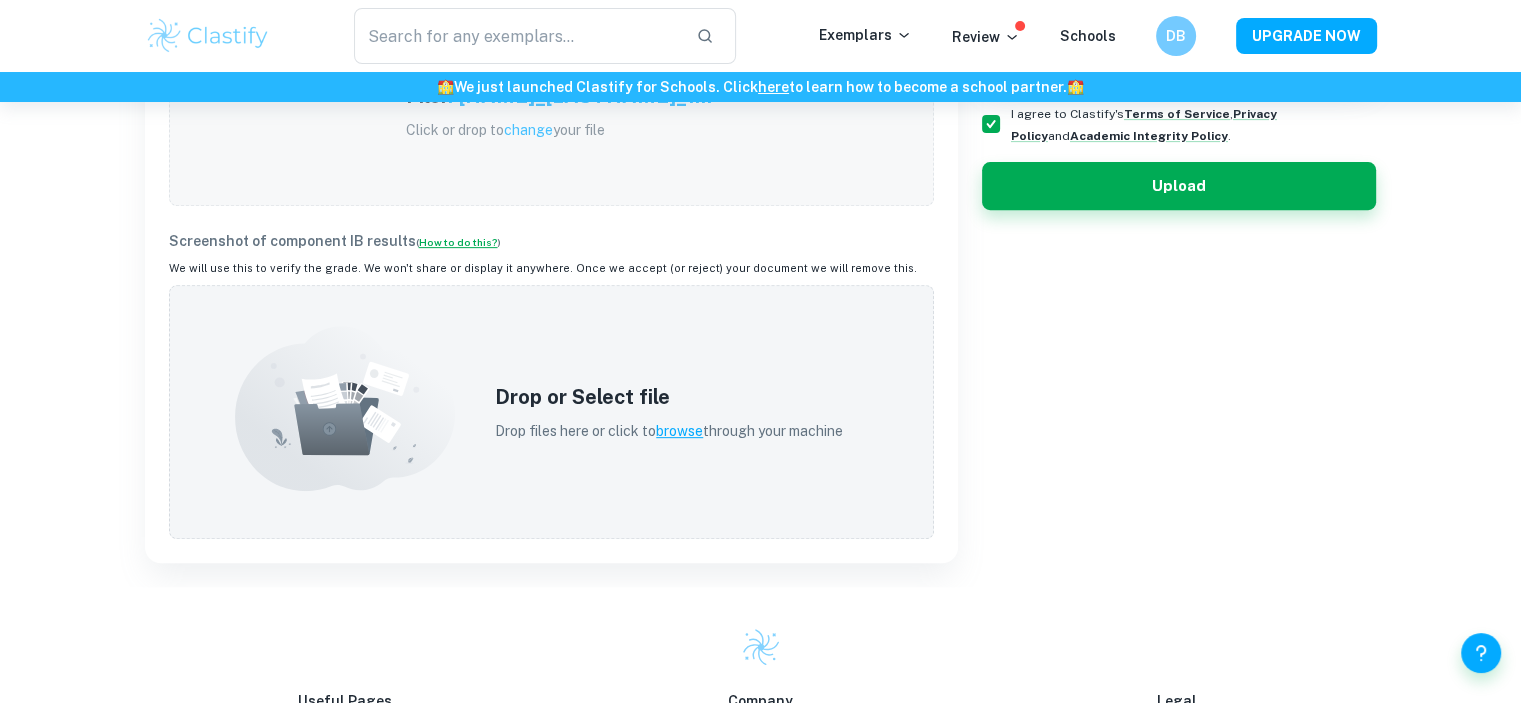 click on "How to do this?" at bounding box center (458, 242) 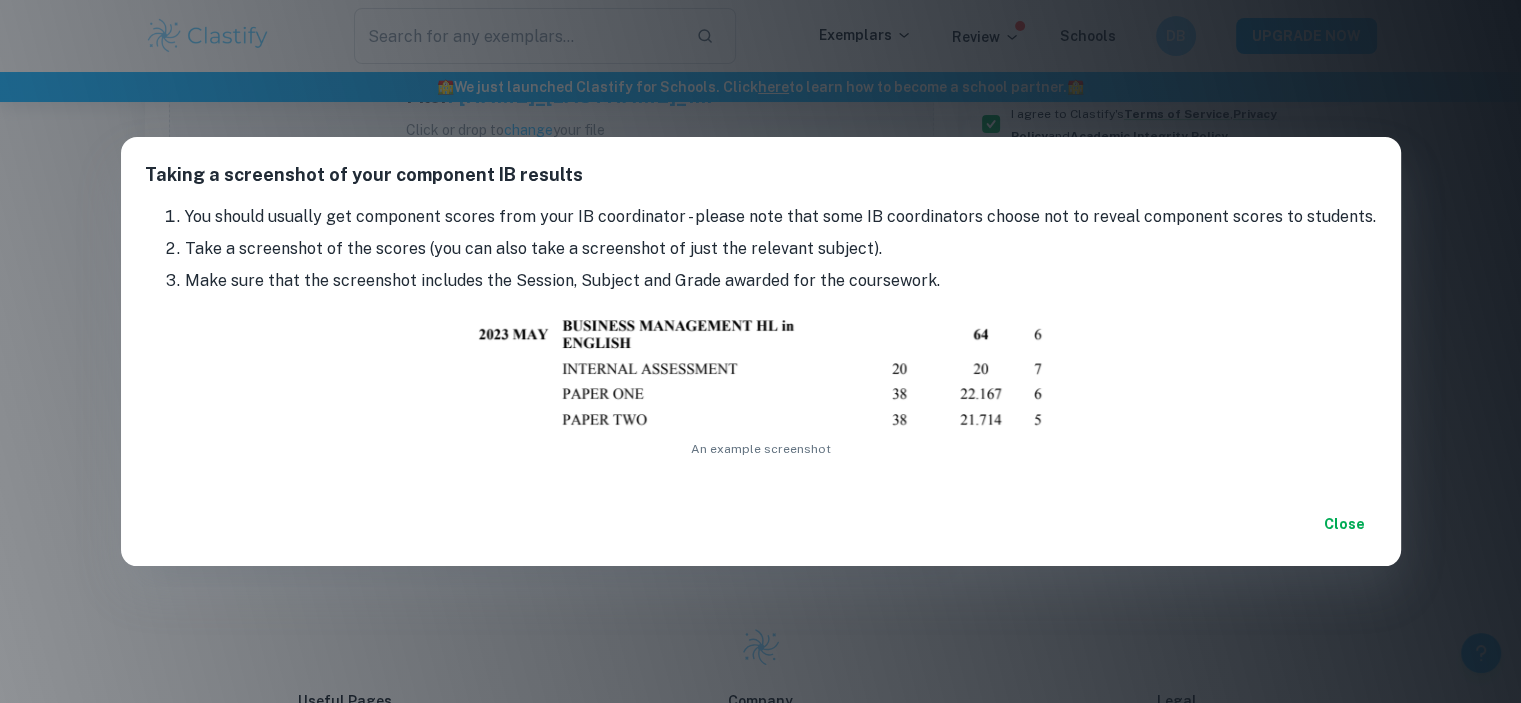 click on "Taking a screenshot of your component IB results You should usually get component scores from your IB coordinator - please note that some IB coordinators choose not to reveal component scores to students. Take a screenshot of the scores (you can also take a screenshot of just the relevant subject). Make sure that the screenshot includes the Session, Subject and Grade awarded for the coursework. An example screenshot Close" at bounding box center [760, 351] 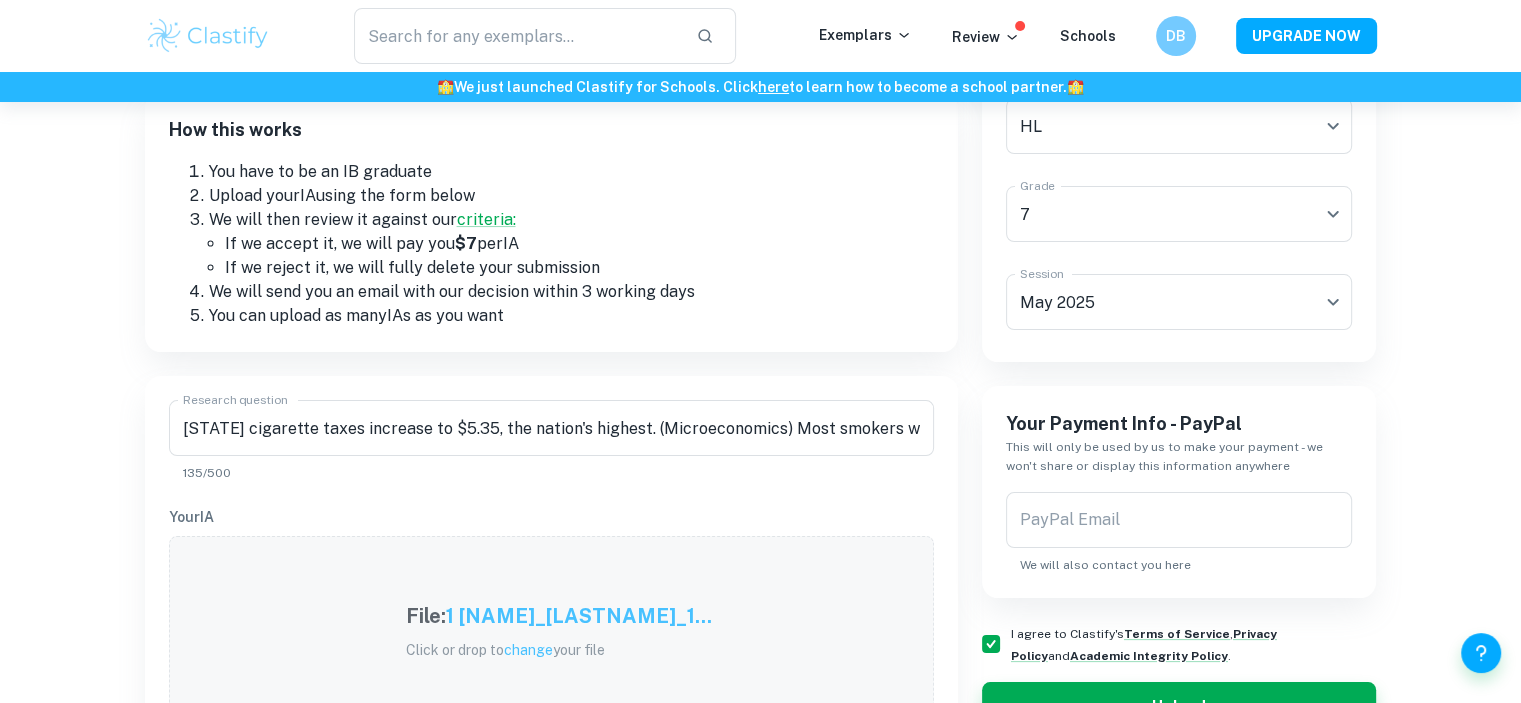 scroll, scrollTop: 278, scrollLeft: 0, axis: vertical 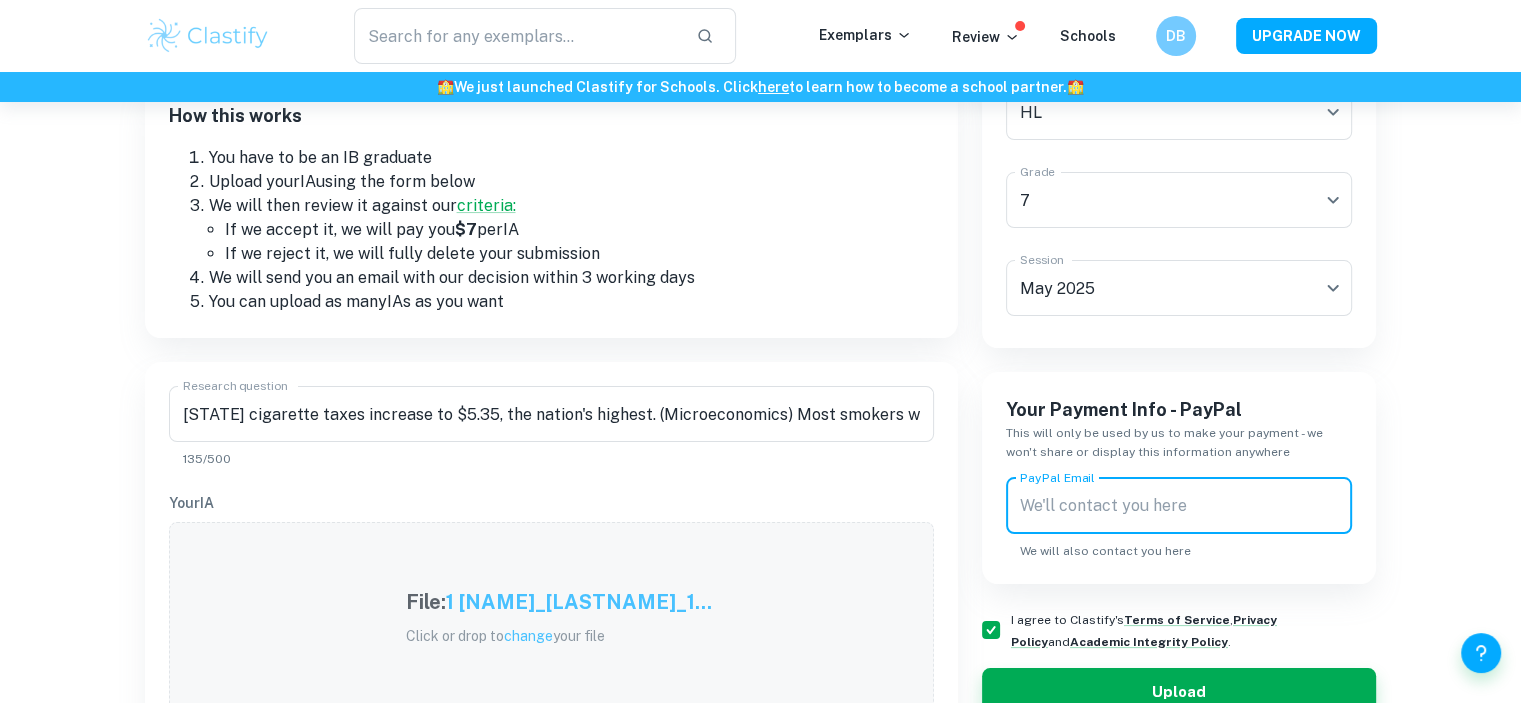 click on "PayPal Email" at bounding box center (1179, 506) 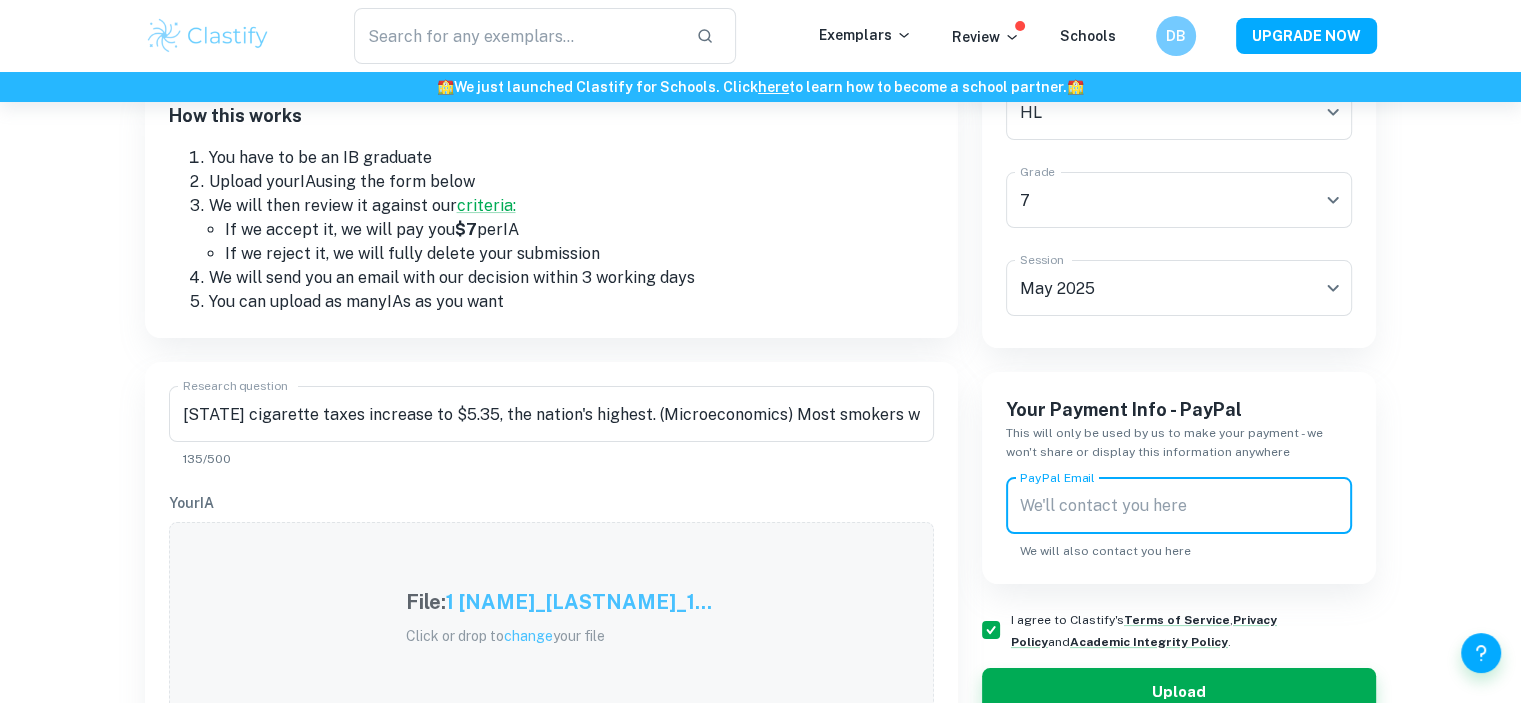 click on "PayPal Email" at bounding box center (1179, 506) 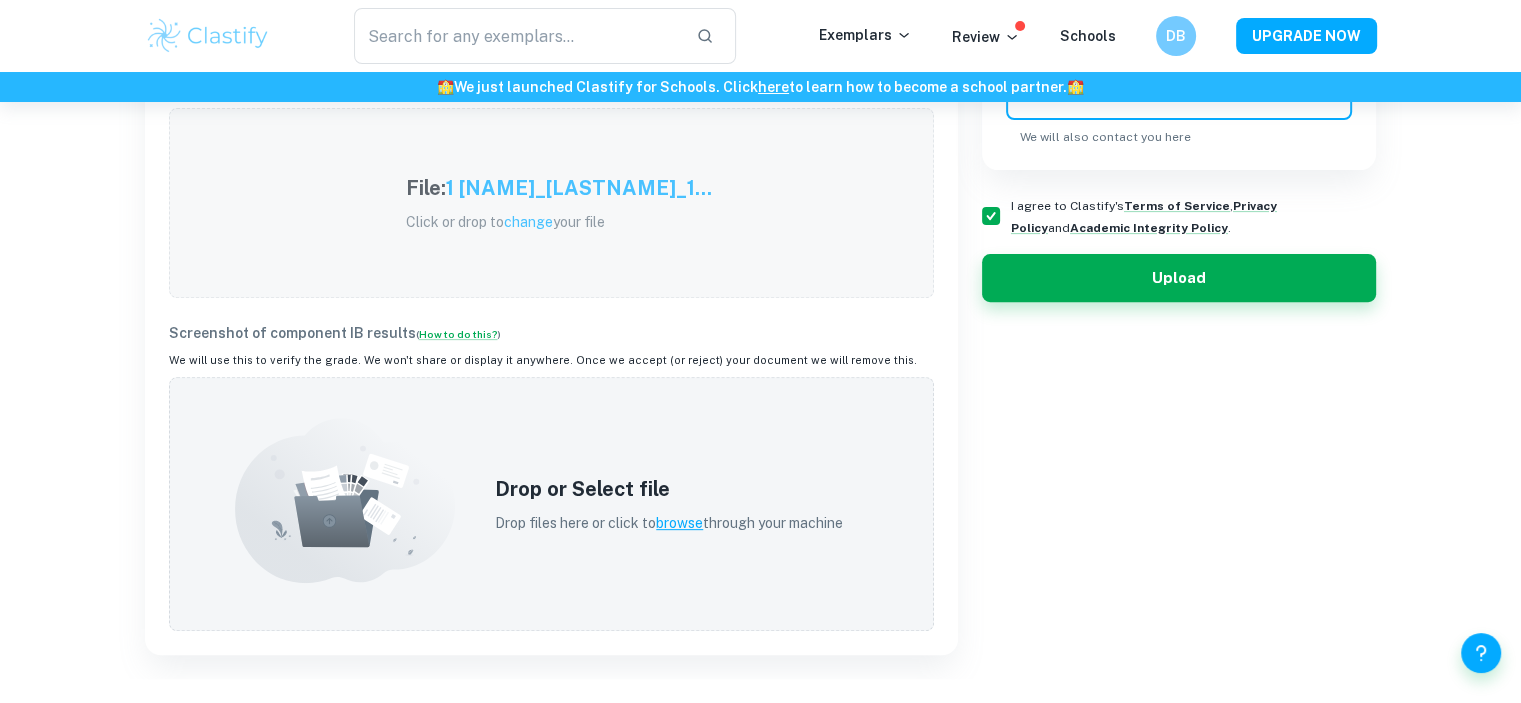 scroll, scrollTop: 696, scrollLeft: 0, axis: vertical 